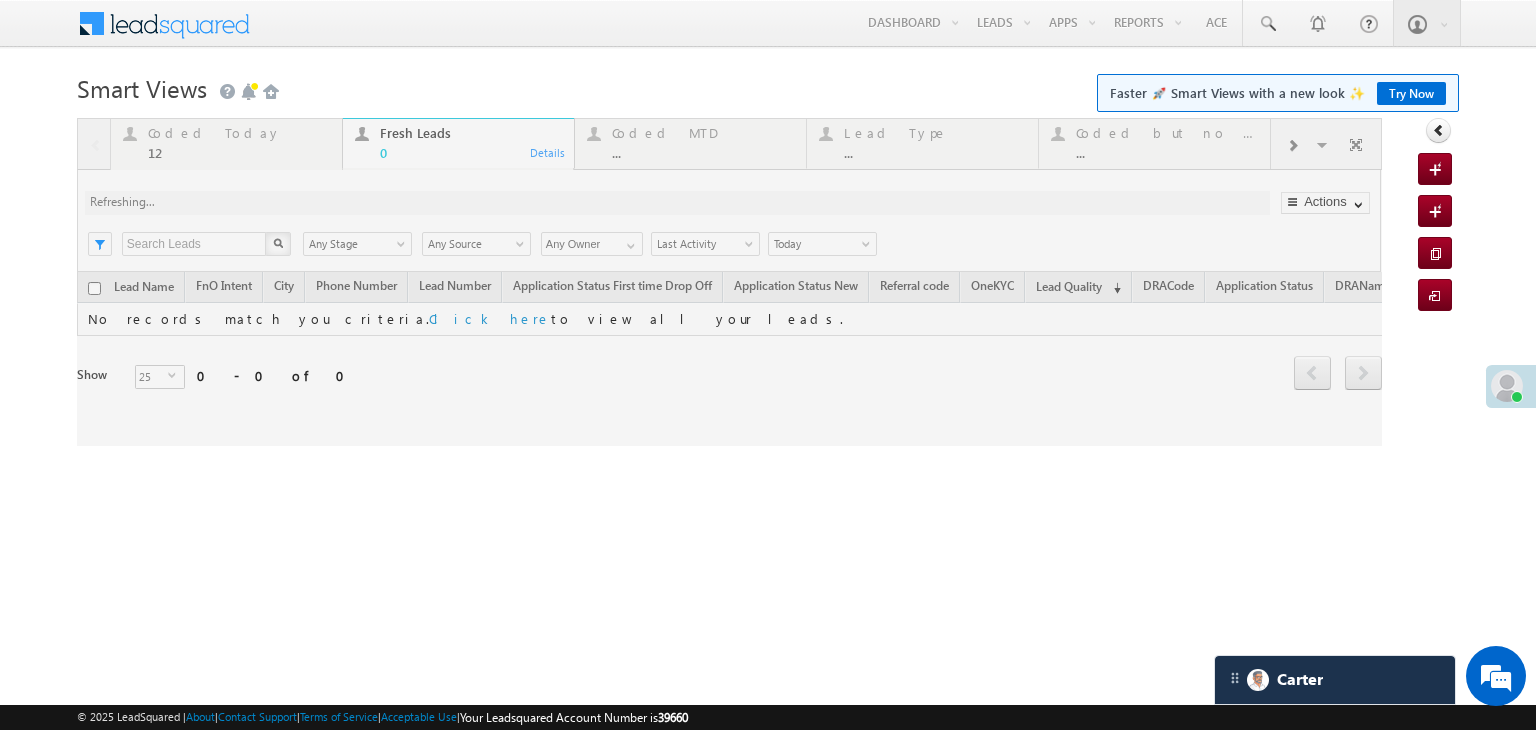 scroll, scrollTop: 0, scrollLeft: 0, axis: both 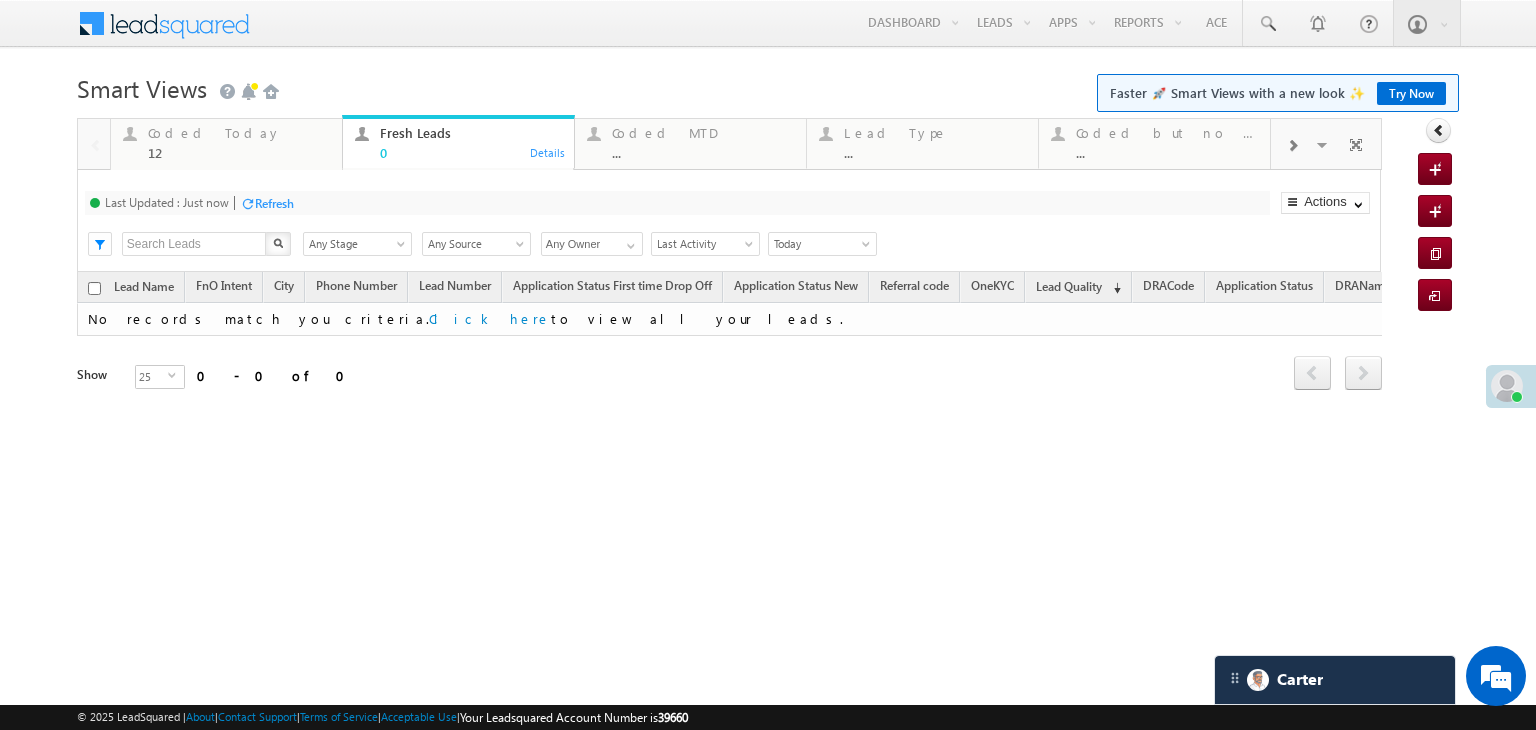 click on "12" at bounding box center (239, 152) 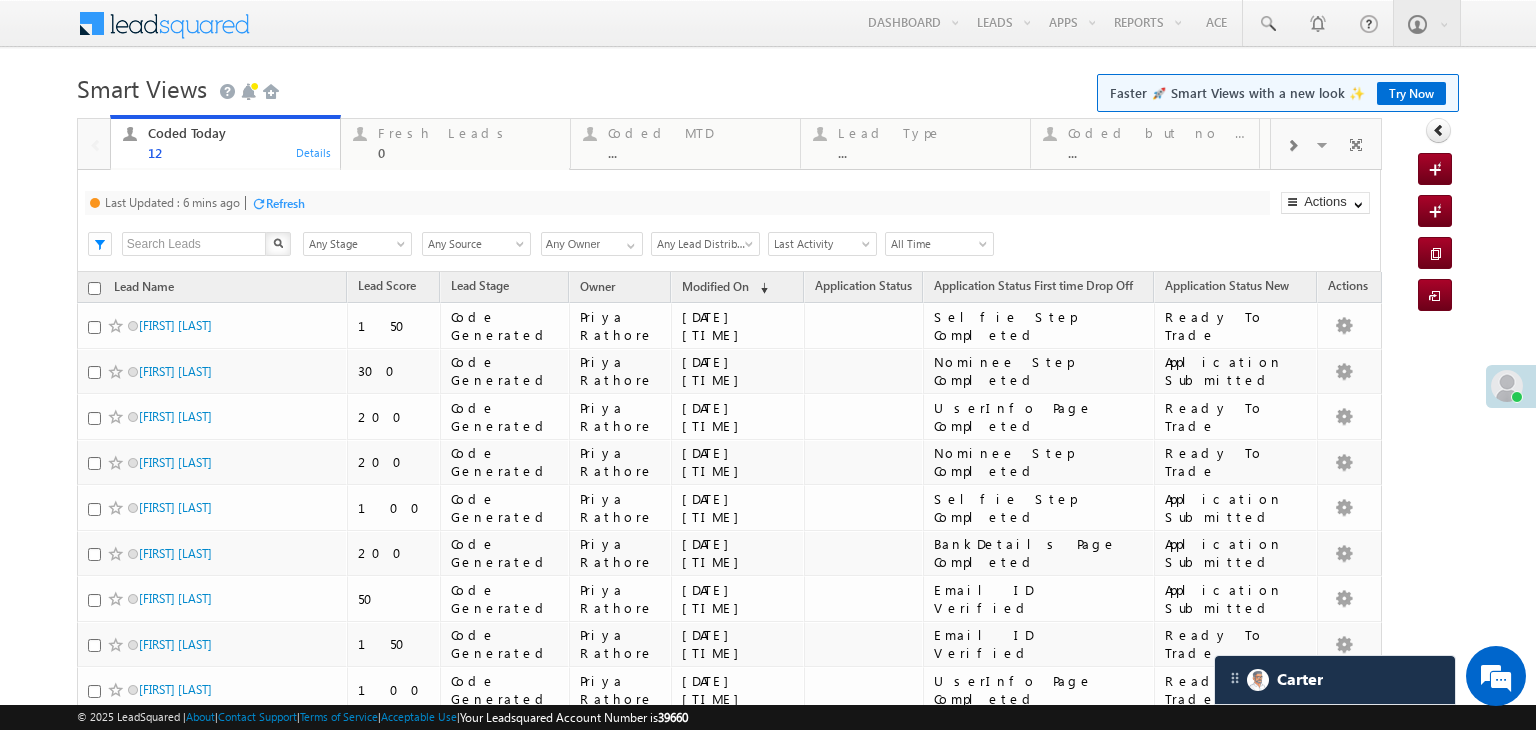 click on "Refresh" at bounding box center (285, 203) 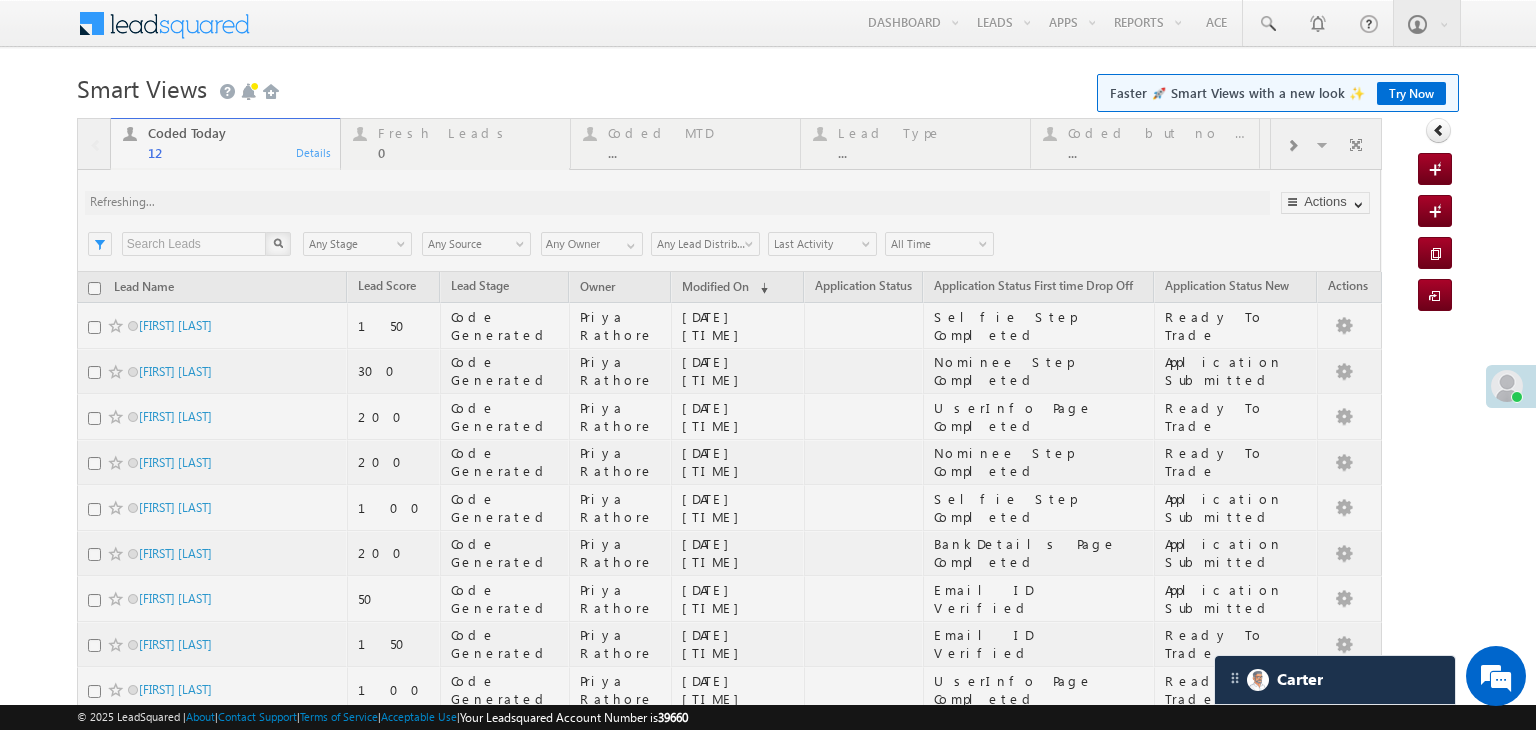 click at bounding box center (729, 539) 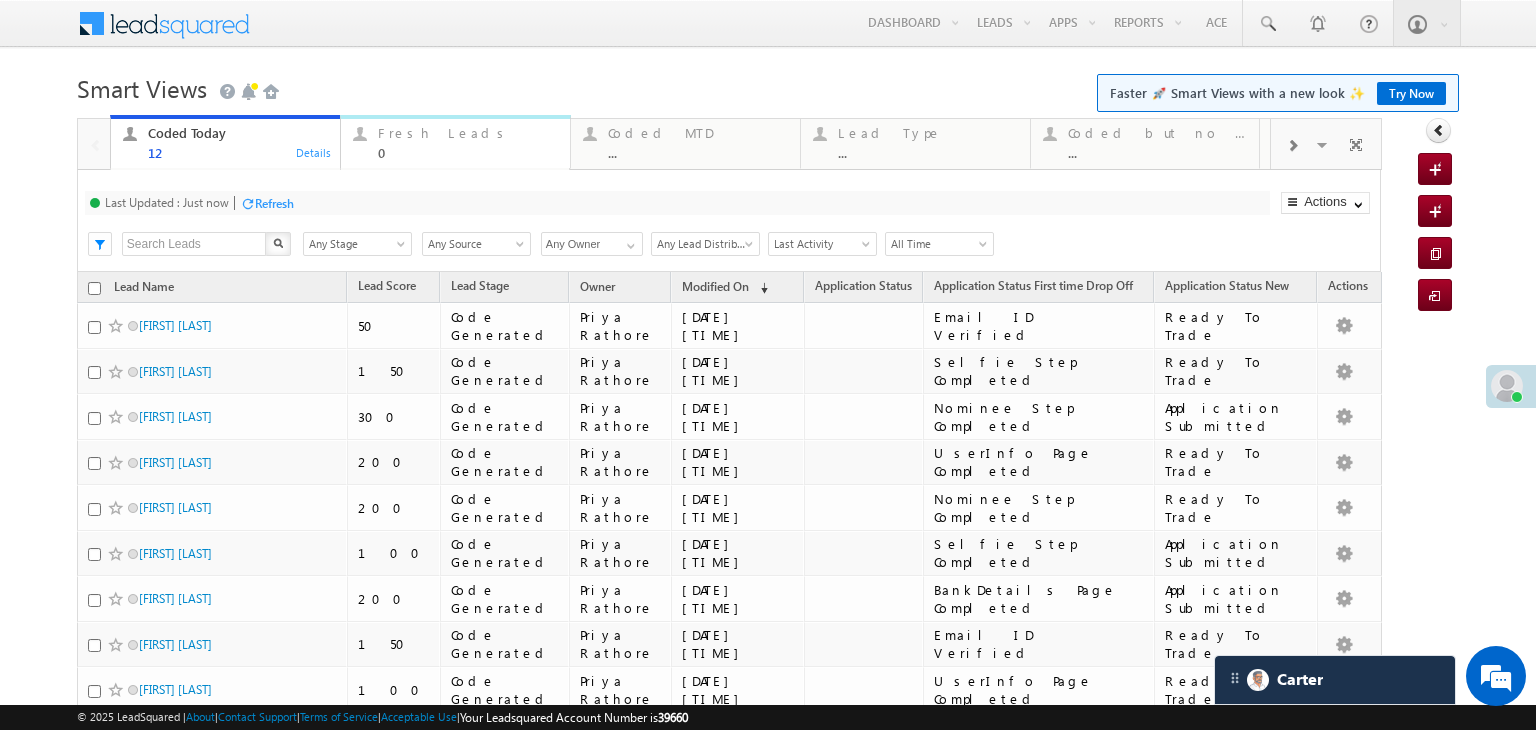 click on "Fresh Leads" at bounding box center [468, 133] 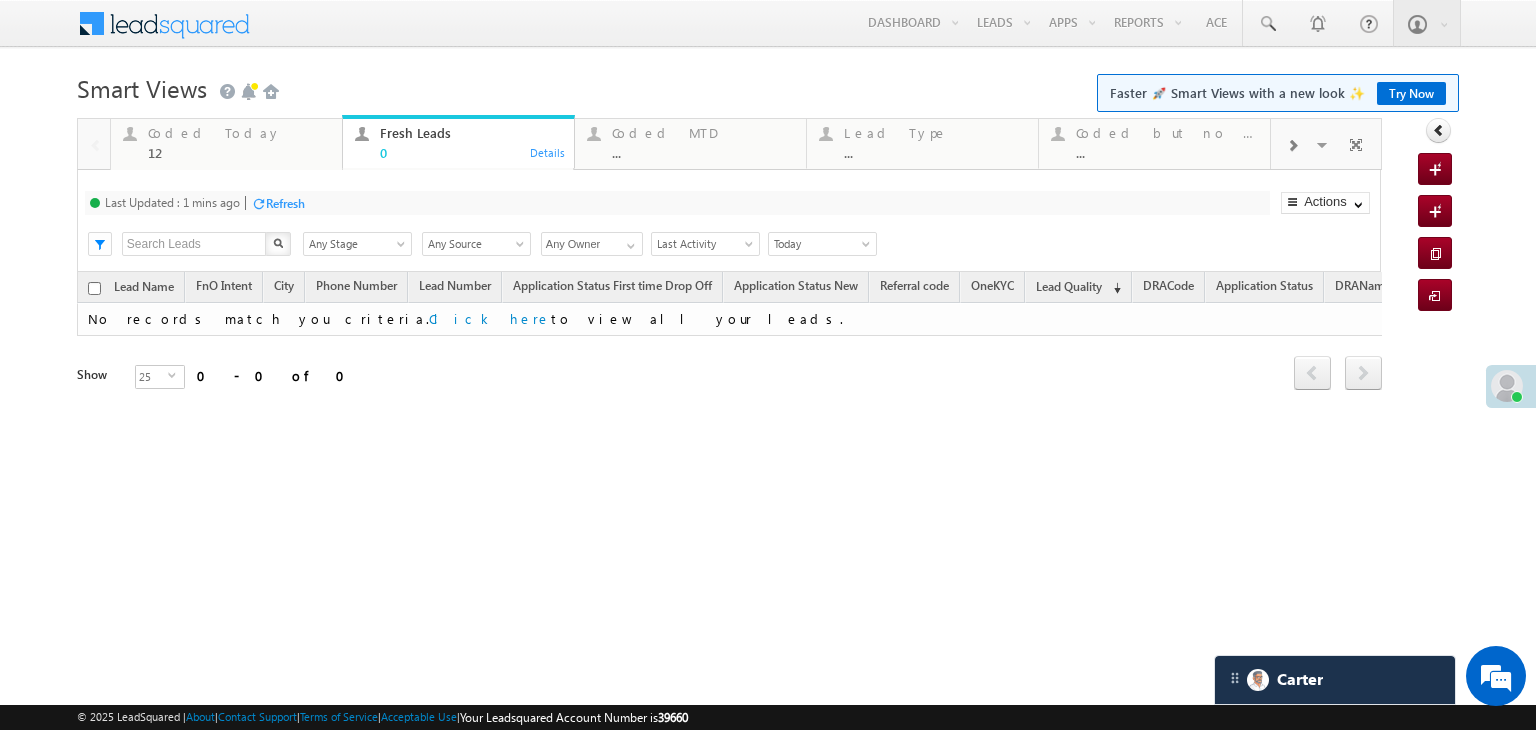 click on "Last Updated : 1 mins ago Refresh Refreshing...
Search
X
Lead Stage
Any Stage Any Stage
Lead Source
Any Source Any Source
Owner
Any Owner Any Owner Any Owner
Date Range
Go 07/16/25 07/16/25 All Time
Custom
Yesterday
Today
Last Week
This Week
Last Month
This Month
Last Year
This Year
Last 7 Days
Last 30 Days
Today
Last Activity
Created On
Modified On
WA Last Message Timestamp
App Download Date
Assignment Date
Call back Date & Time
Call Back Requested Created At
Call Back Requested on
Campaign Date
CB Date Time" at bounding box center (729, 221) 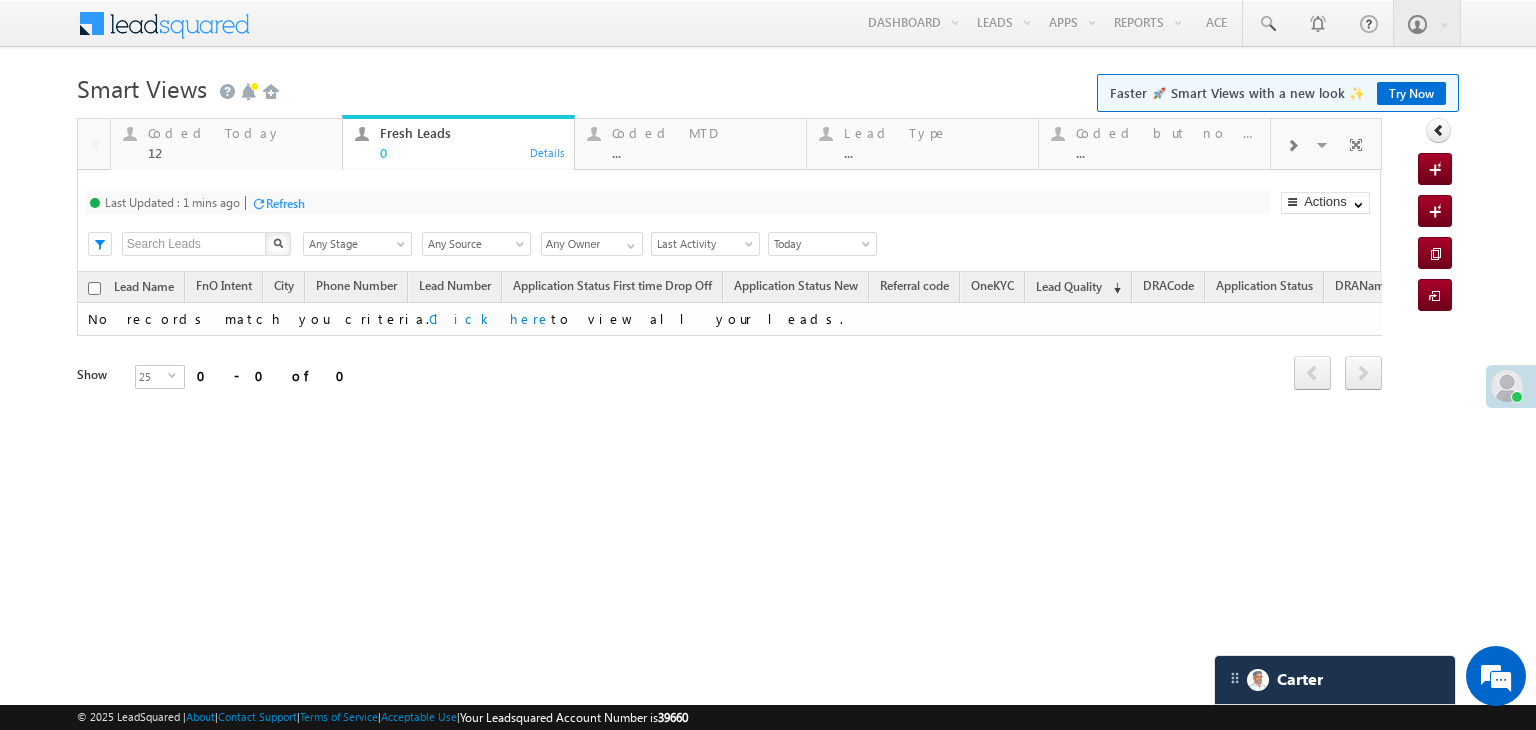click on "Refresh" at bounding box center [285, 203] 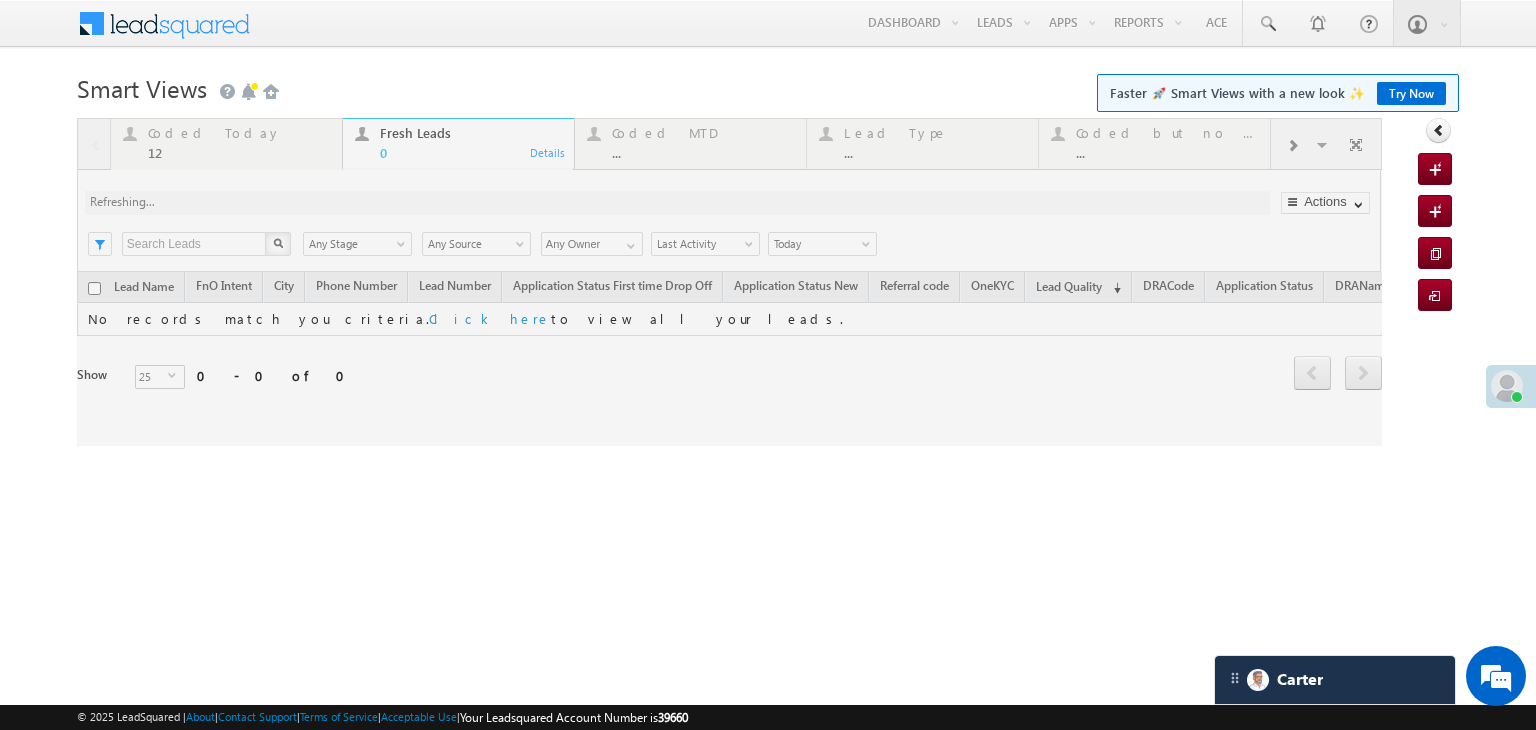 click at bounding box center (729, 282) 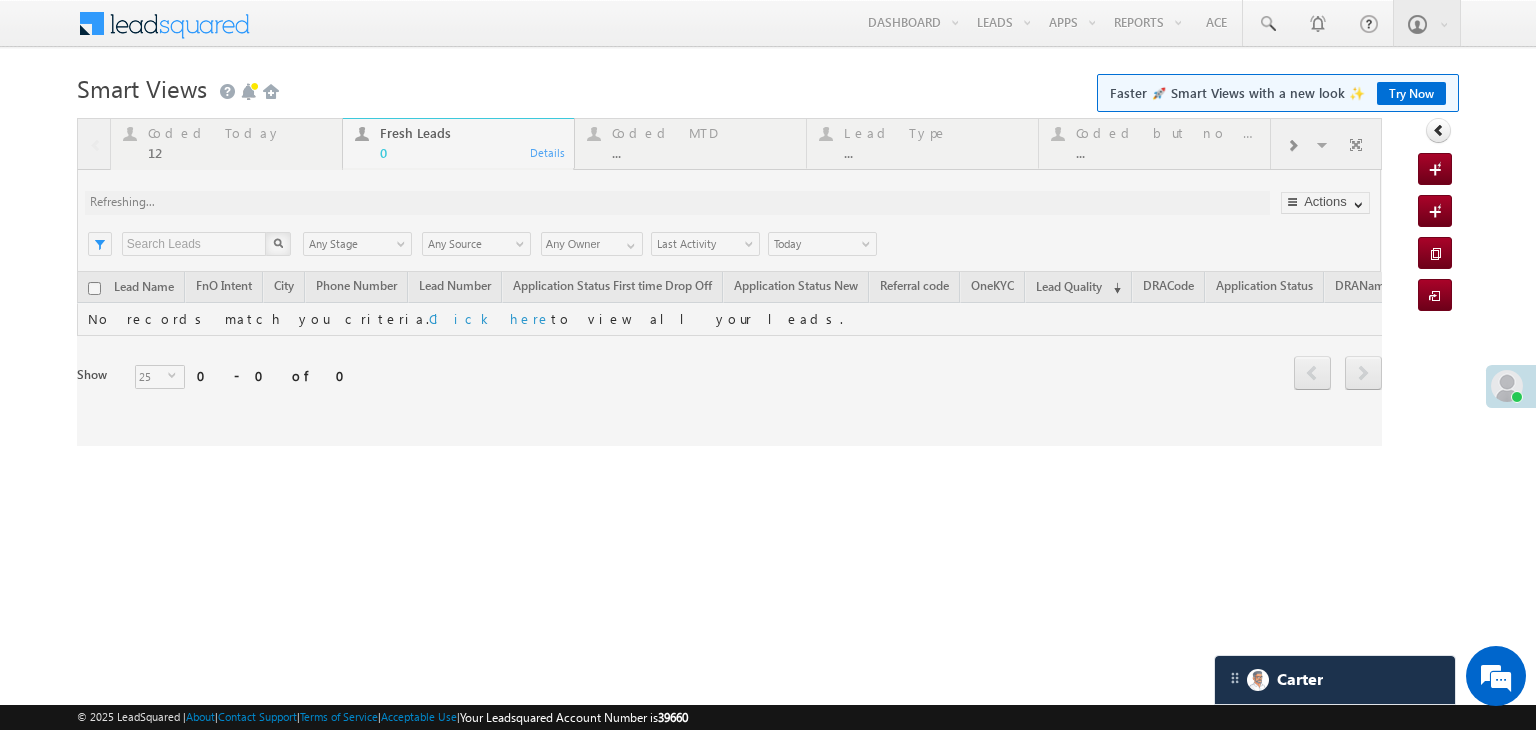 click at bounding box center [729, 282] 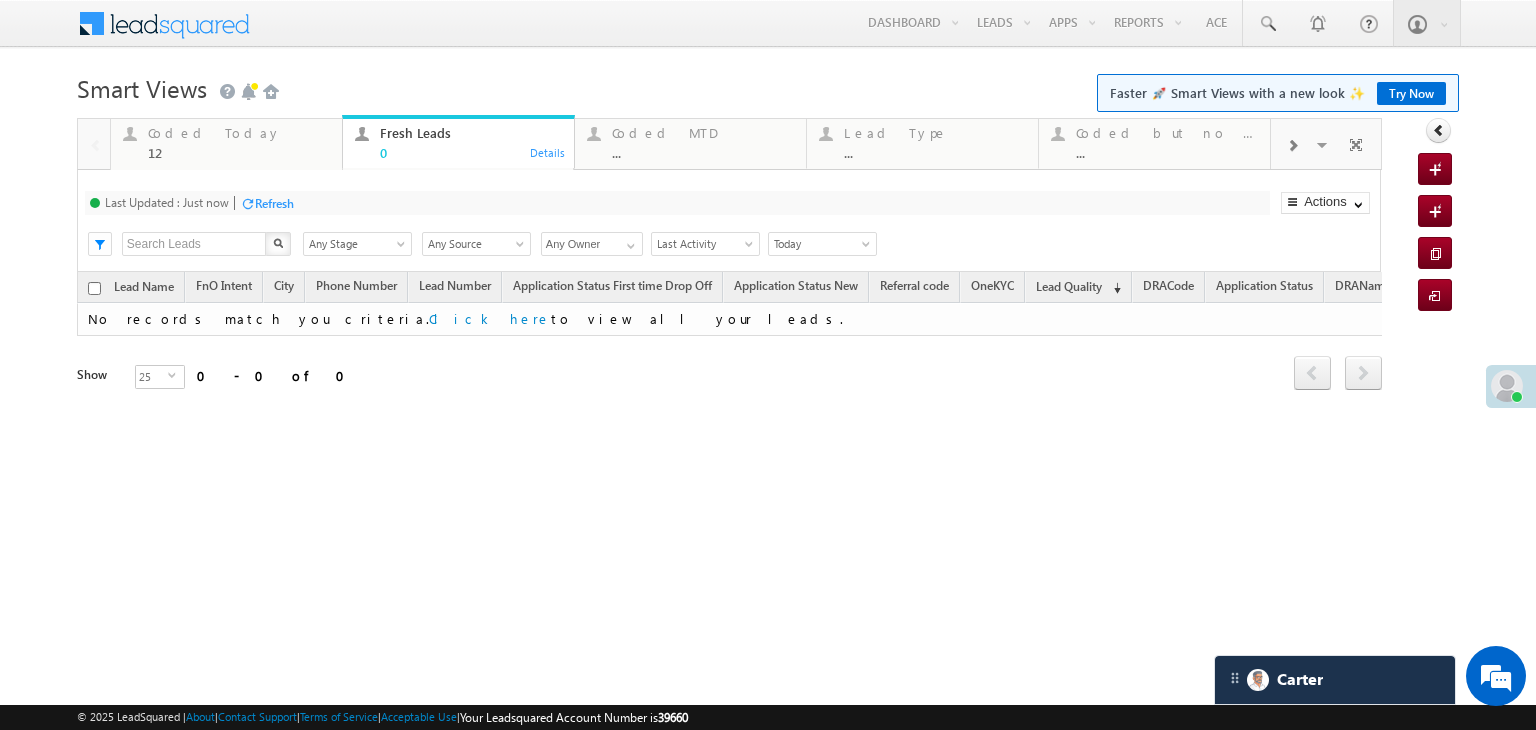 click on "Coded Today" at bounding box center (239, 133) 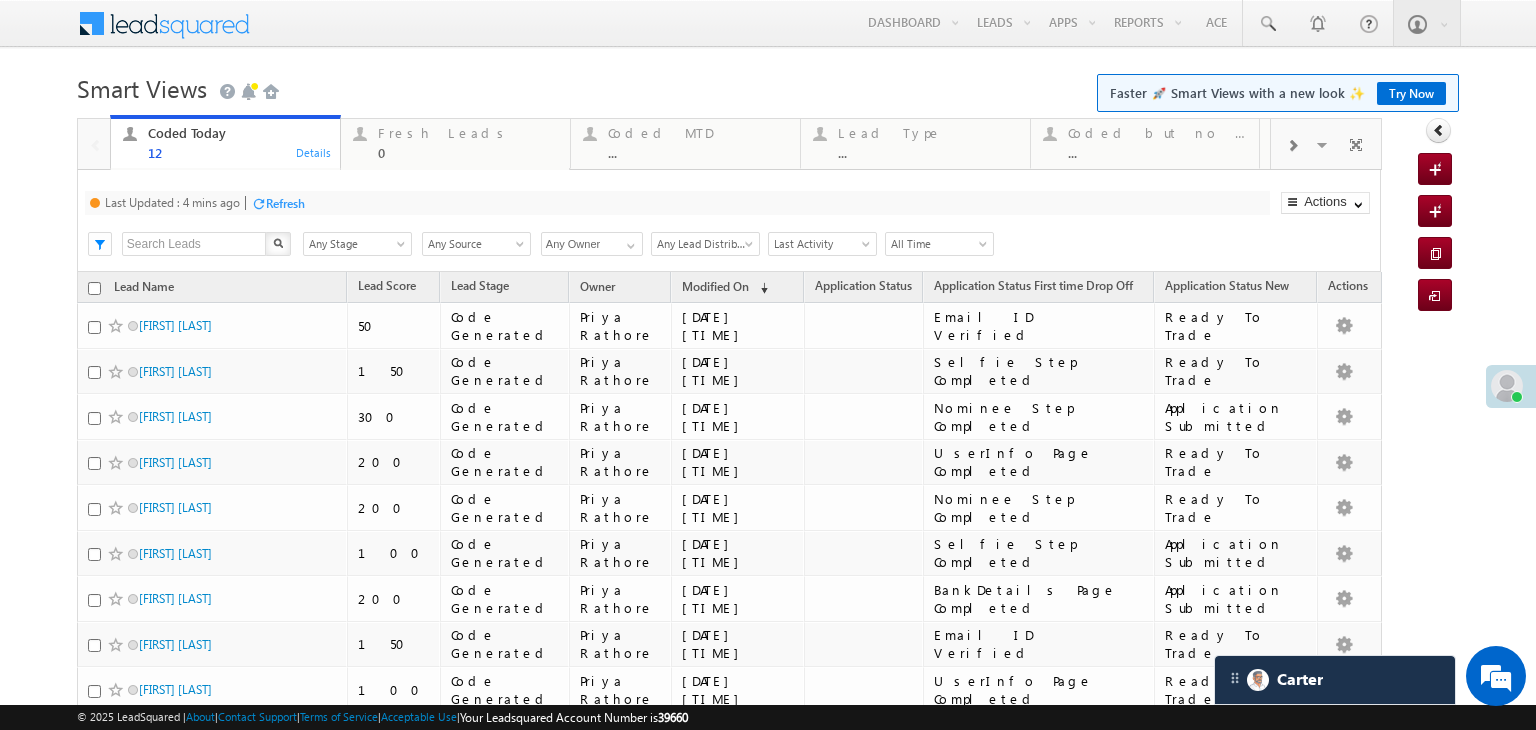 click on "Last Updated : 4 mins ago Refresh Refreshing...
Search
X
Lead Stage
Any Stage Any Stage
Lead Source
Any Source Any Source
Owner
Any Owner Any Owner Any Owner
Lead Distribution
Any Lead Distribution Online-Organic Online-Paid Referral DRA Any Lead Distribution
Date Range
Go maxdate mindate All Time
Custom
Yesterday
Today
Last Week
This Week
Last Month
This Month
Last Year
This Year
Last 7 Days
Last 30 Days
All Time
Last Activity
Created On
Modified On" at bounding box center (729, 221) 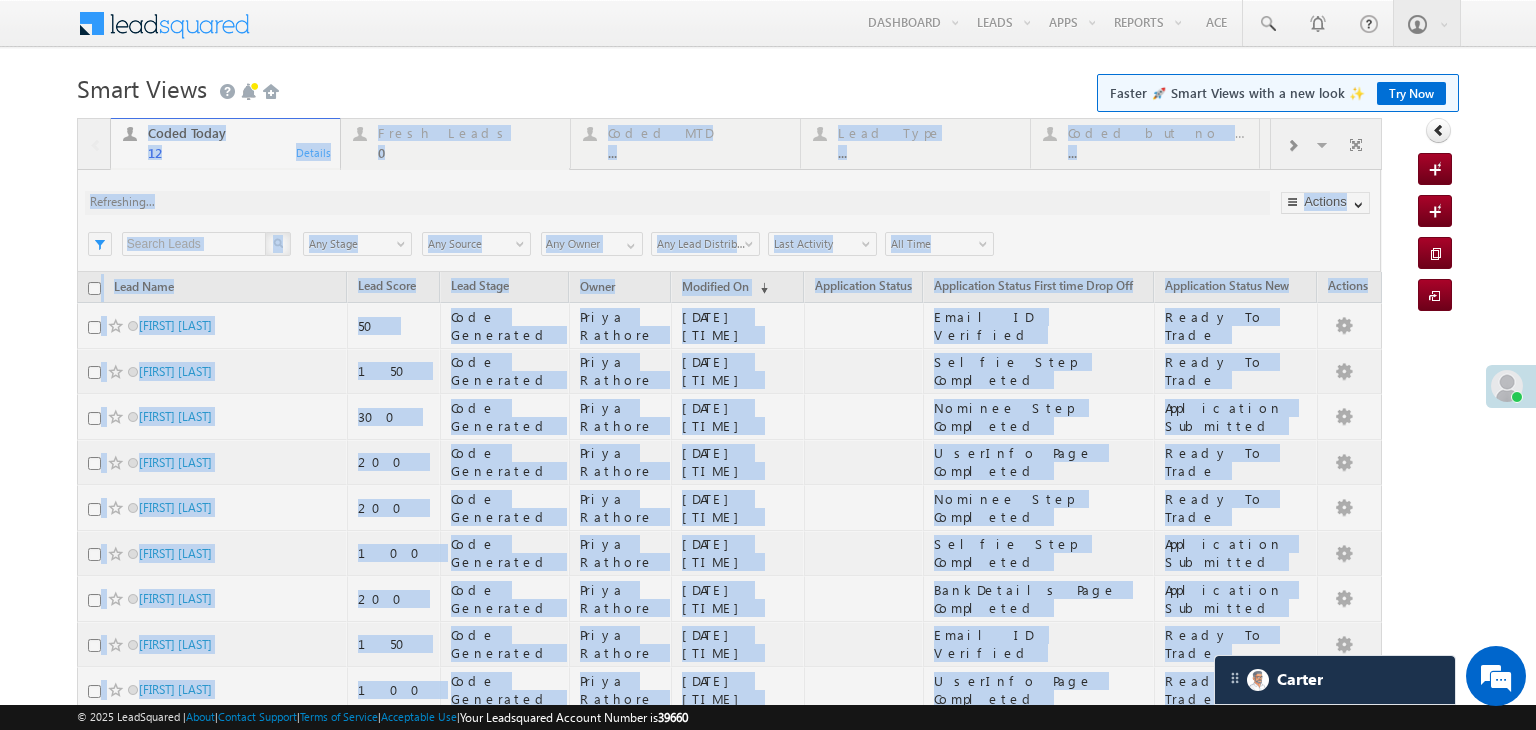 click at bounding box center (729, 539) 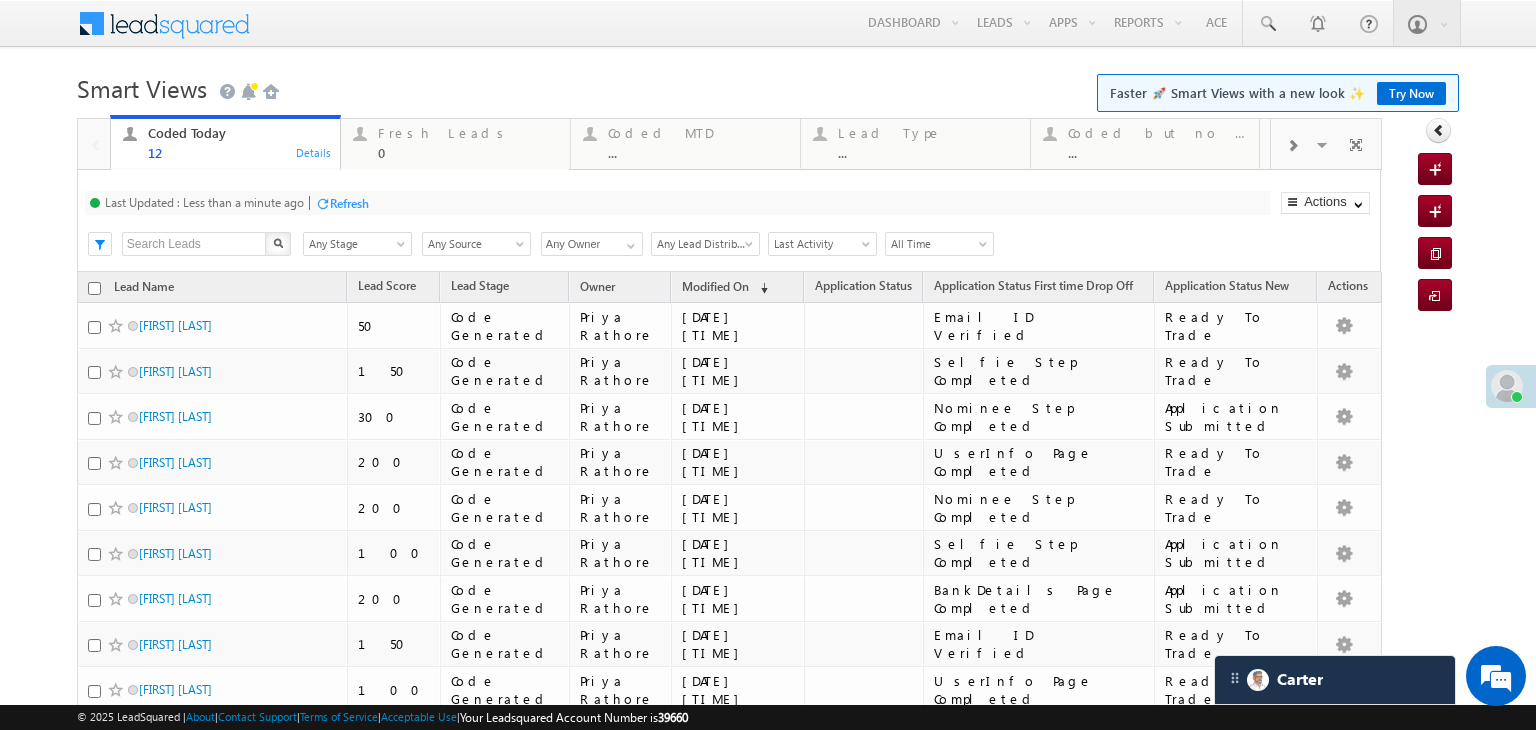 click on "Refresh" at bounding box center [342, 202] 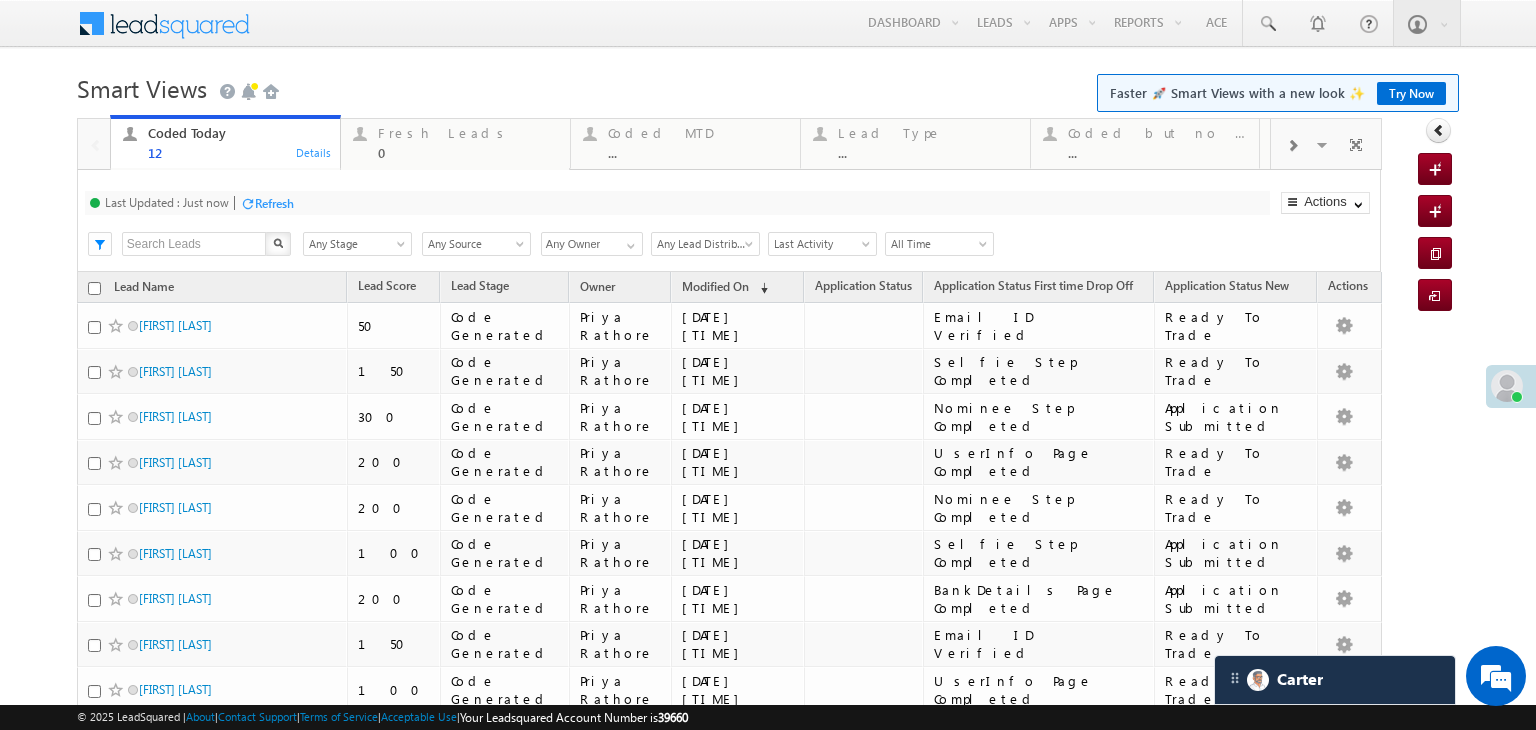 click on "Refresh" at bounding box center [274, 203] 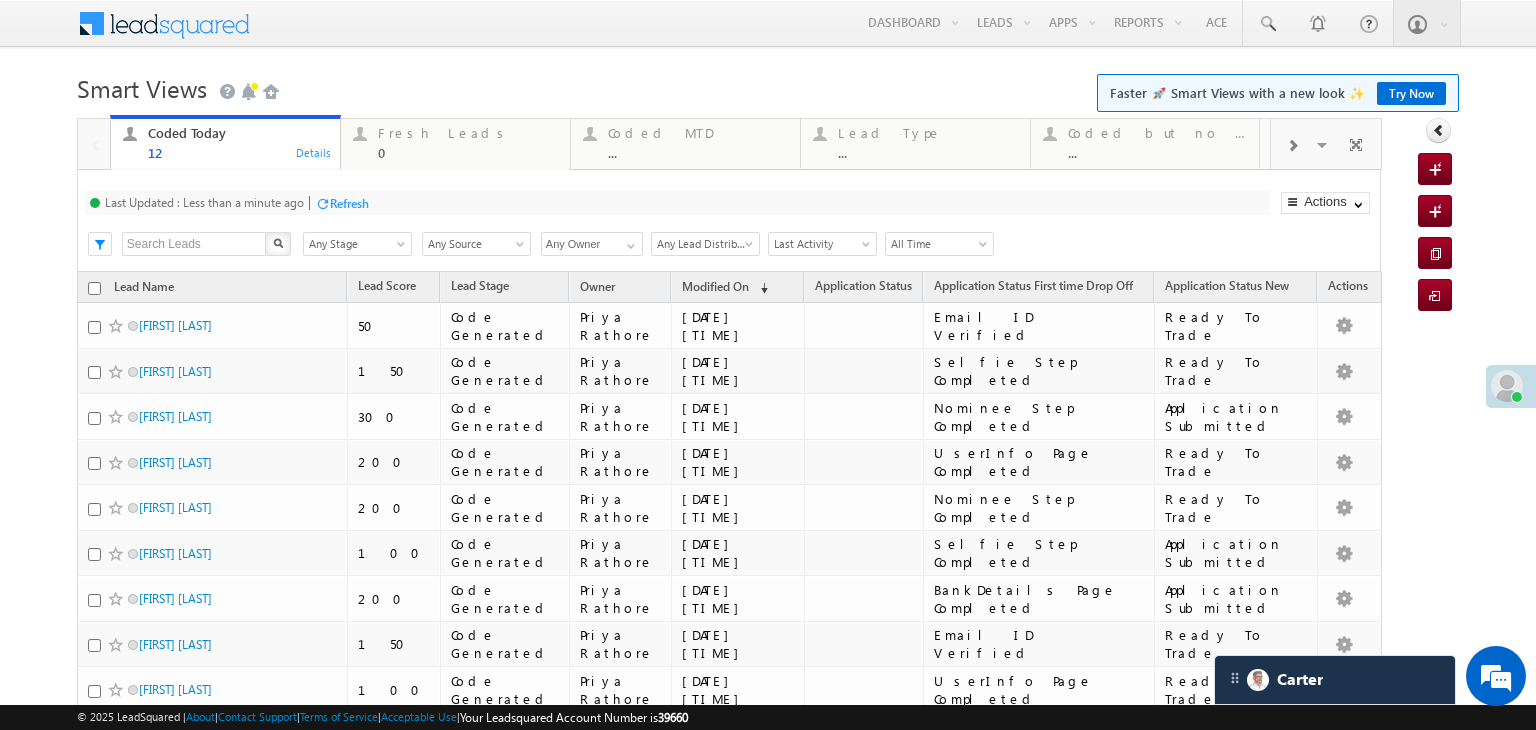 click at bounding box center (322, 203) 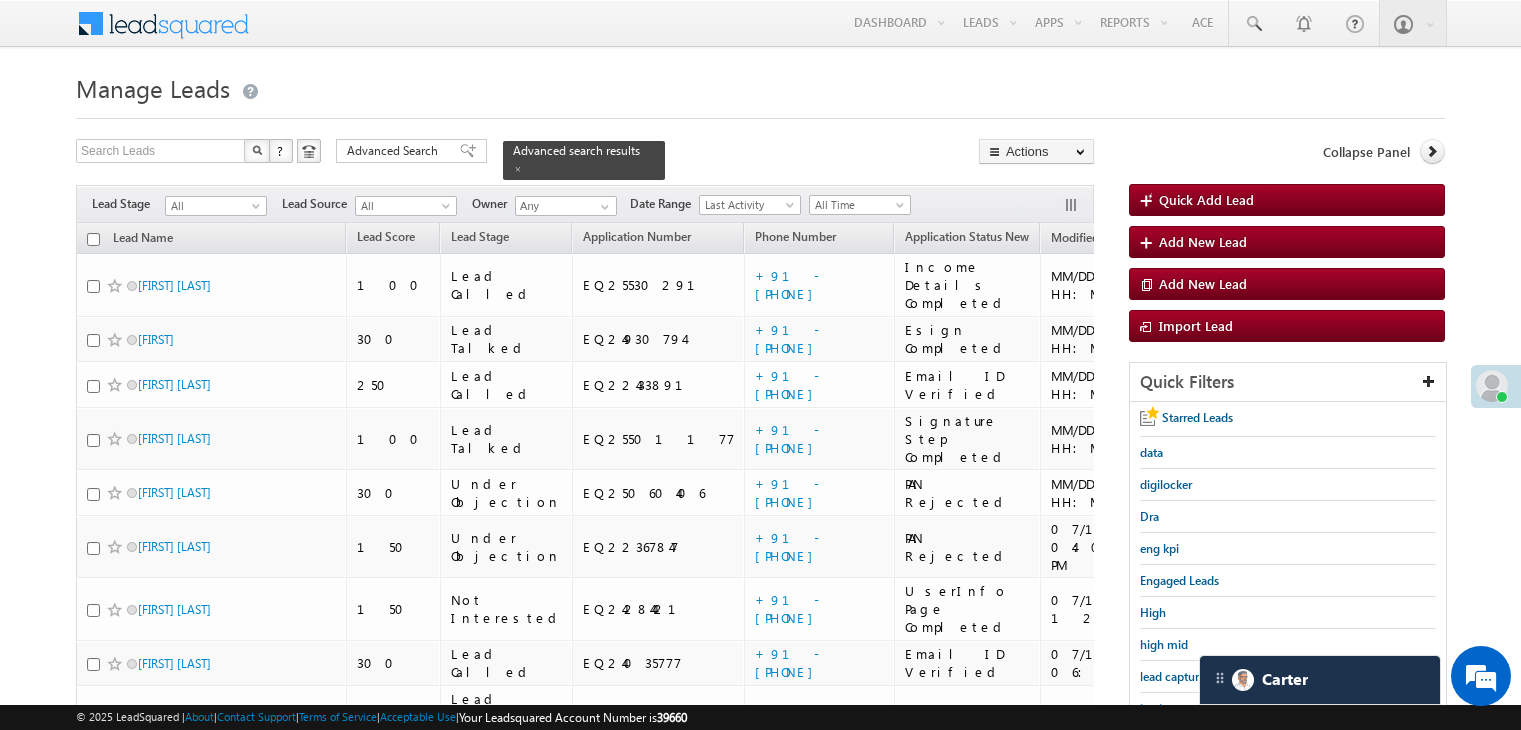 scroll, scrollTop: 183, scrollLeft: 0, axis: vertical 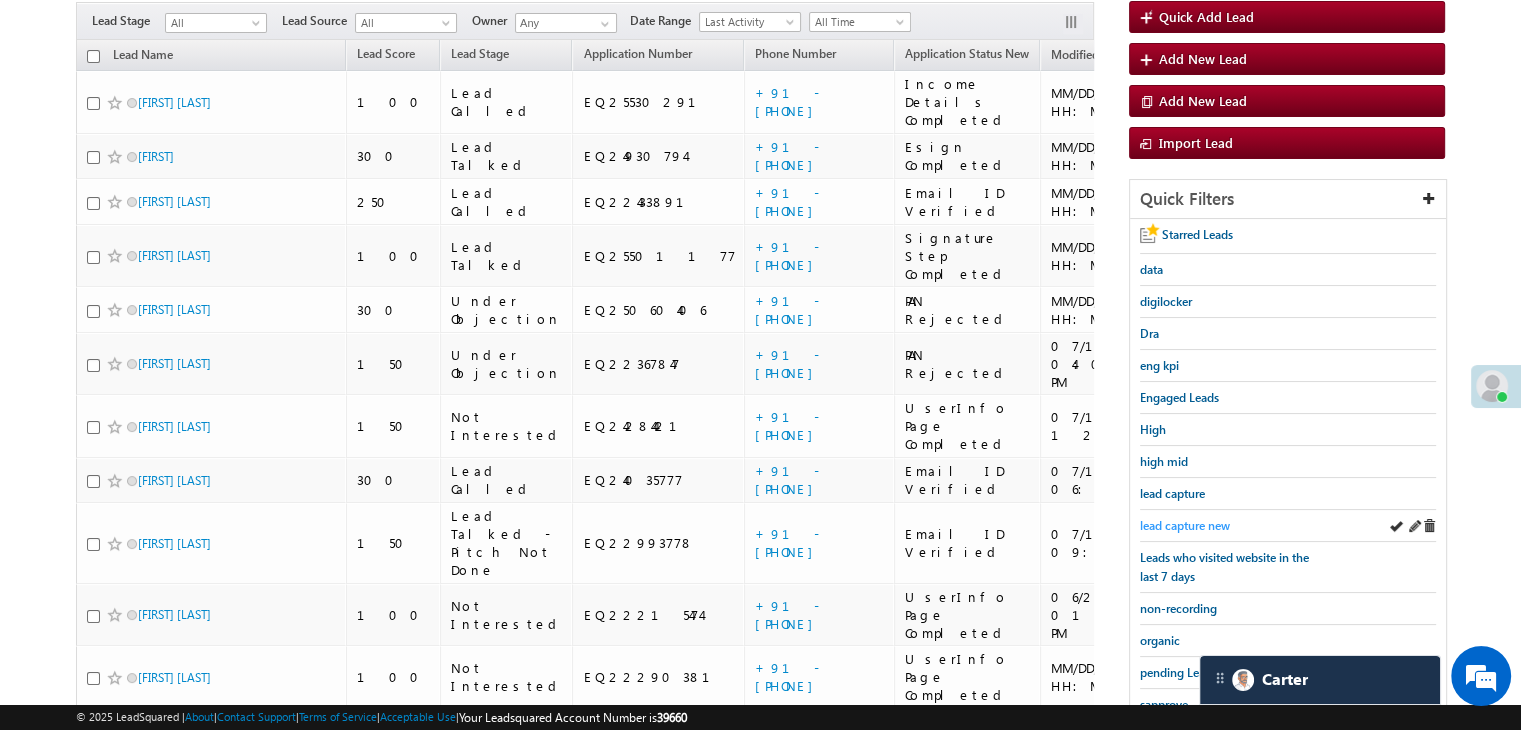 click on "lead capture new" at bounding box center (1185, 525) 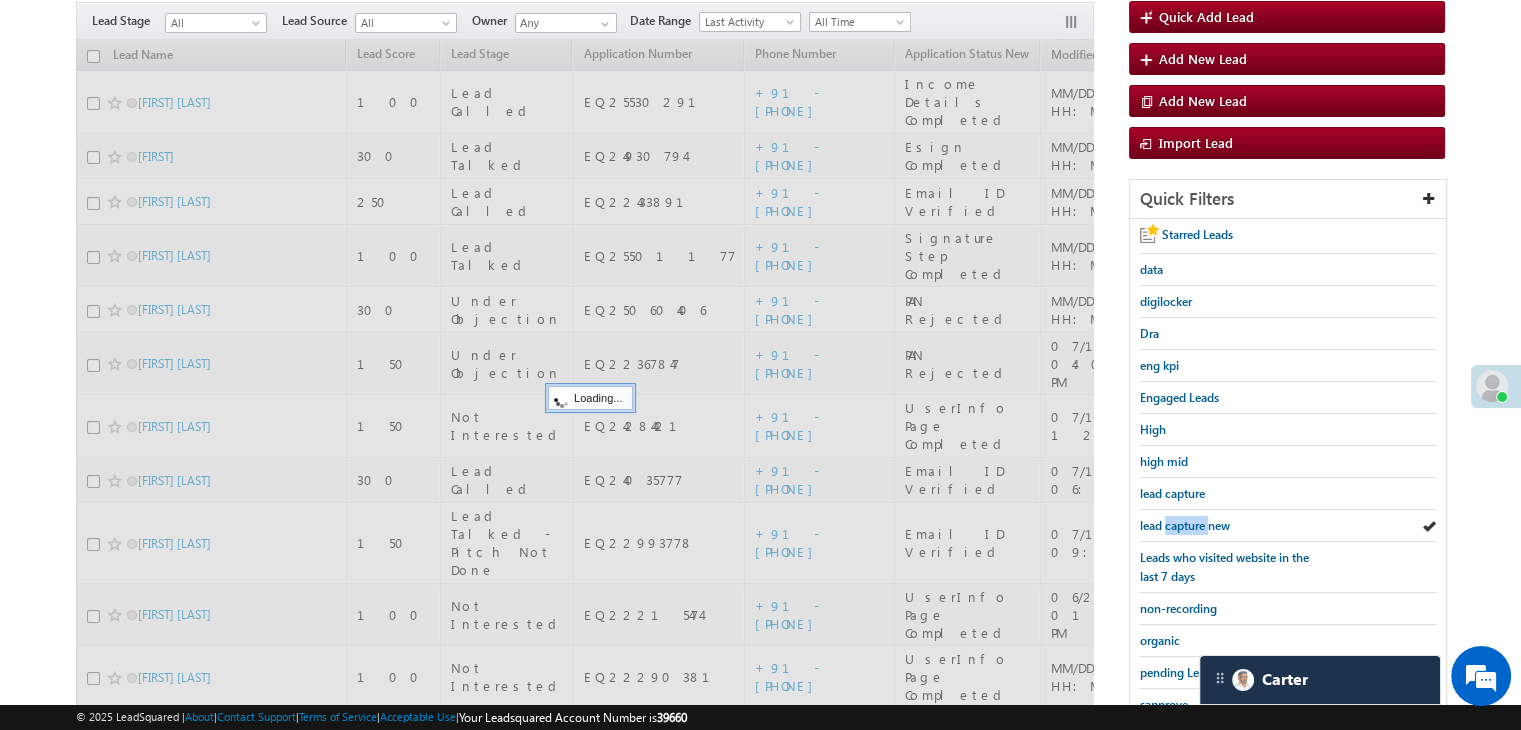 click on "lead capture new" at bounding box center [1185, 525] 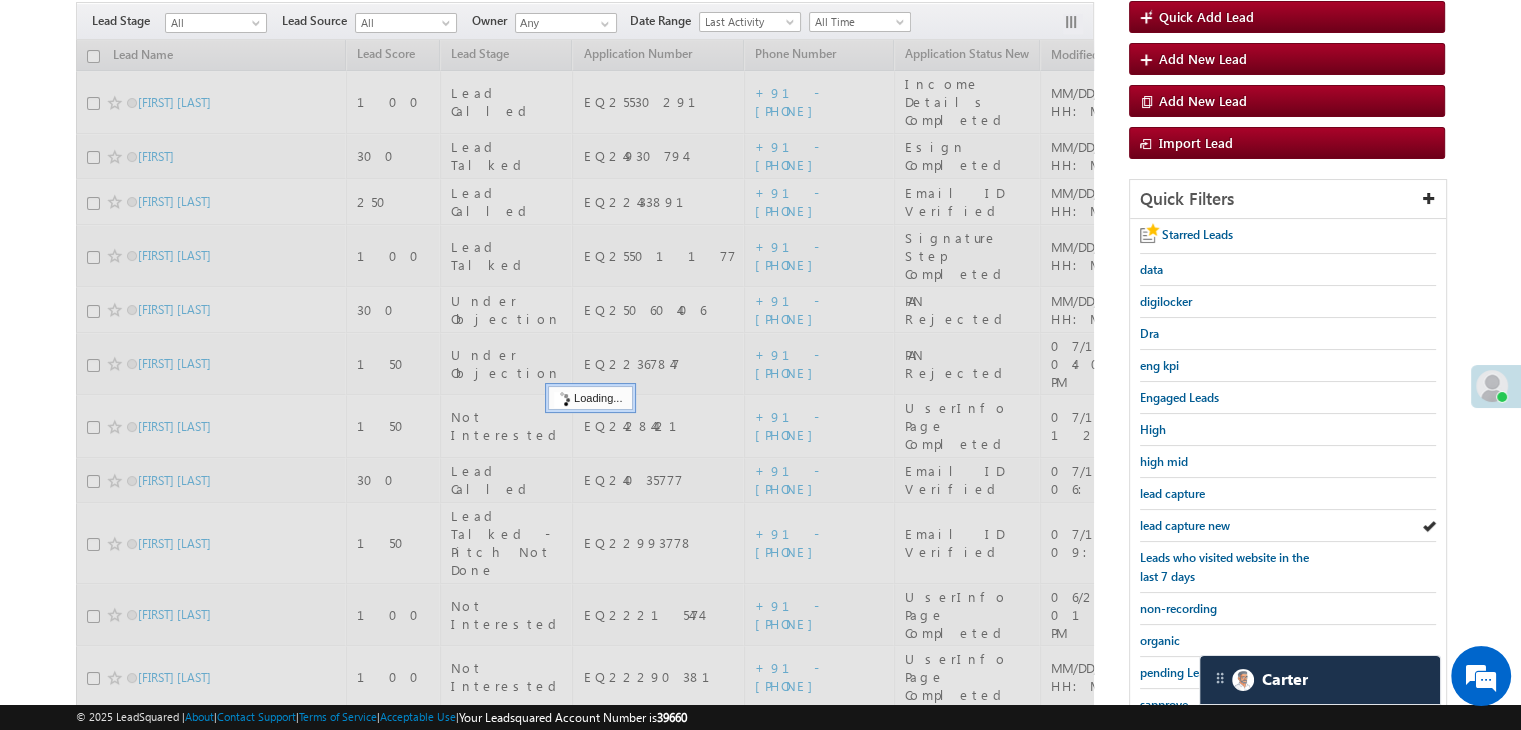 click on "lead capture new" at bounding box center [1185, 525] 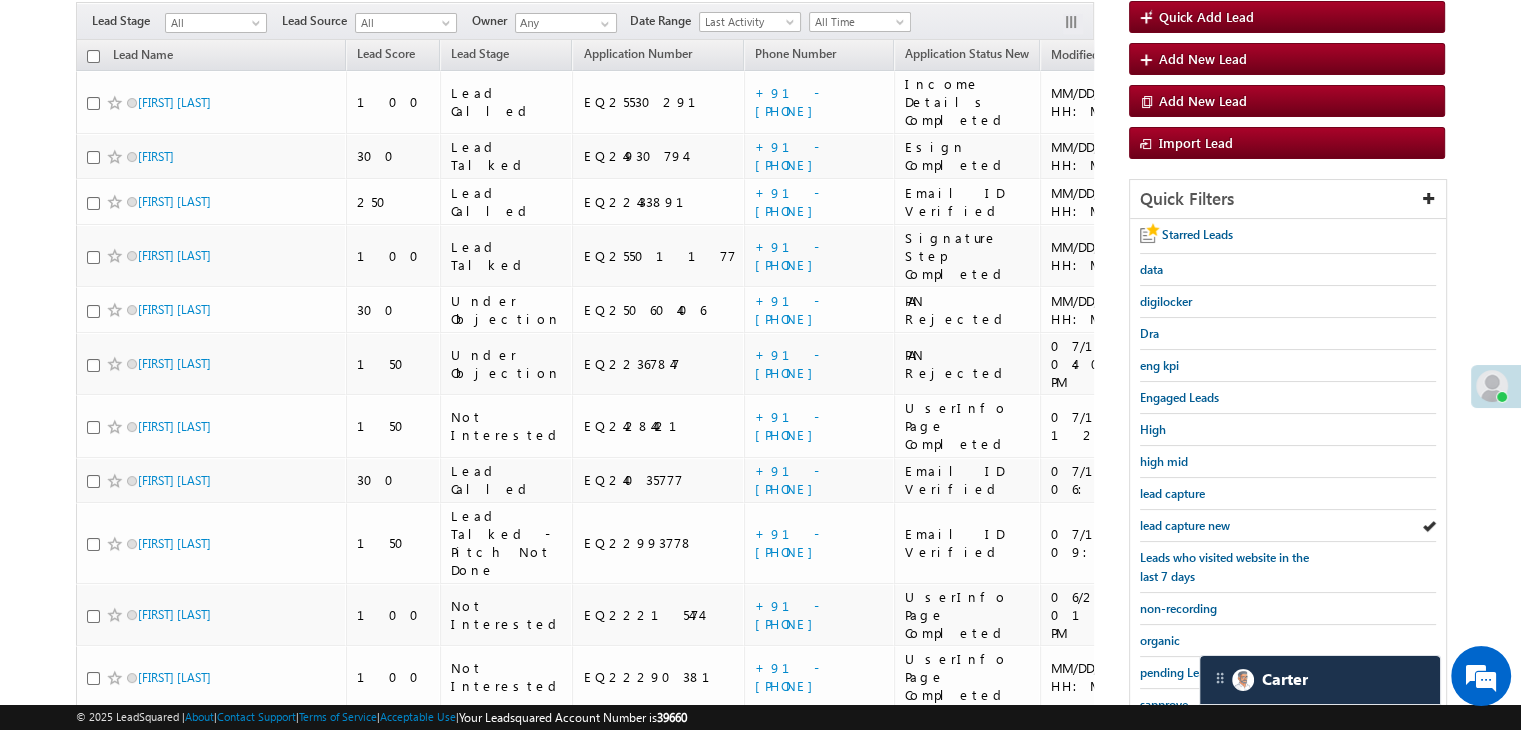 click on "lead capture new" at bounding box center [1185, 525] 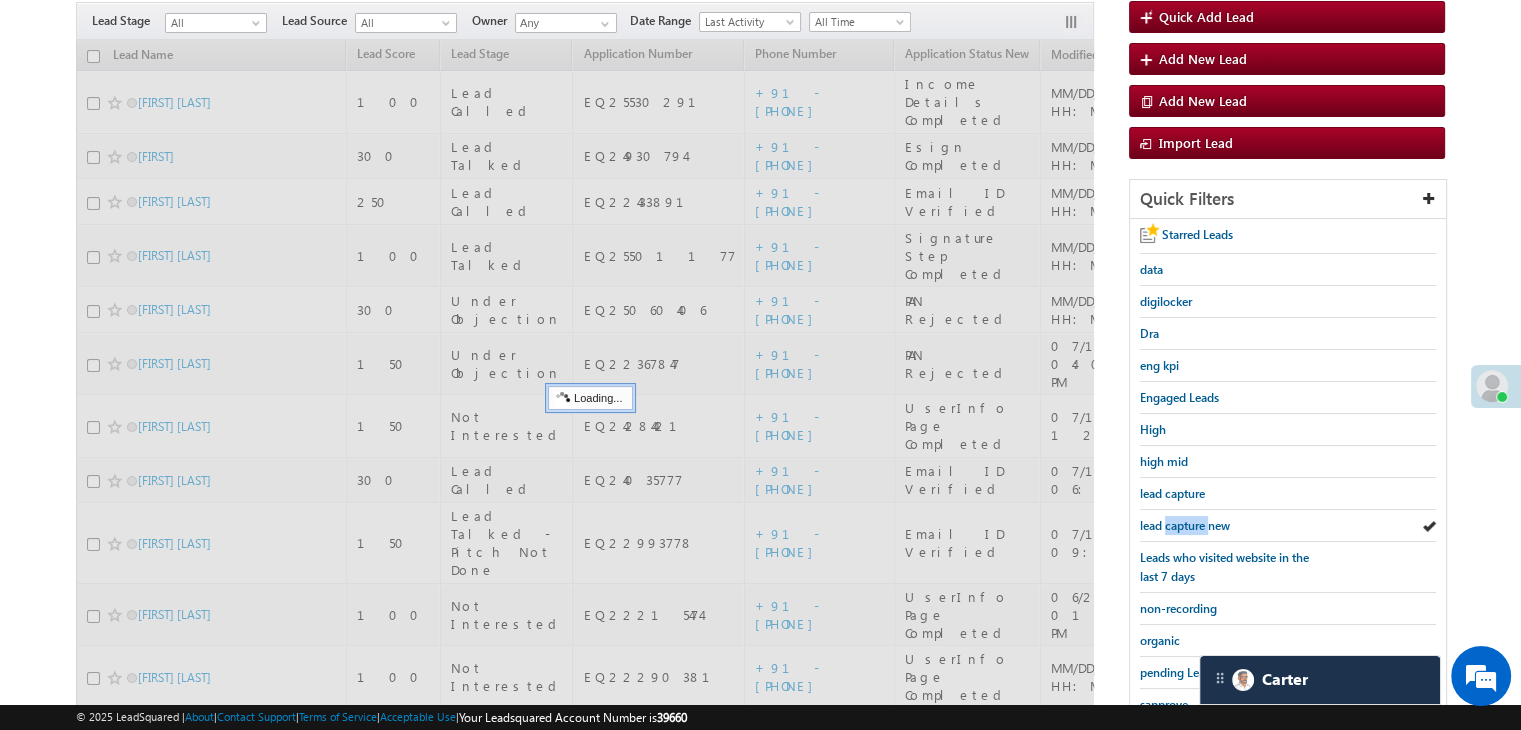 click on "lead capture new" at bounding box center [1185, 525] 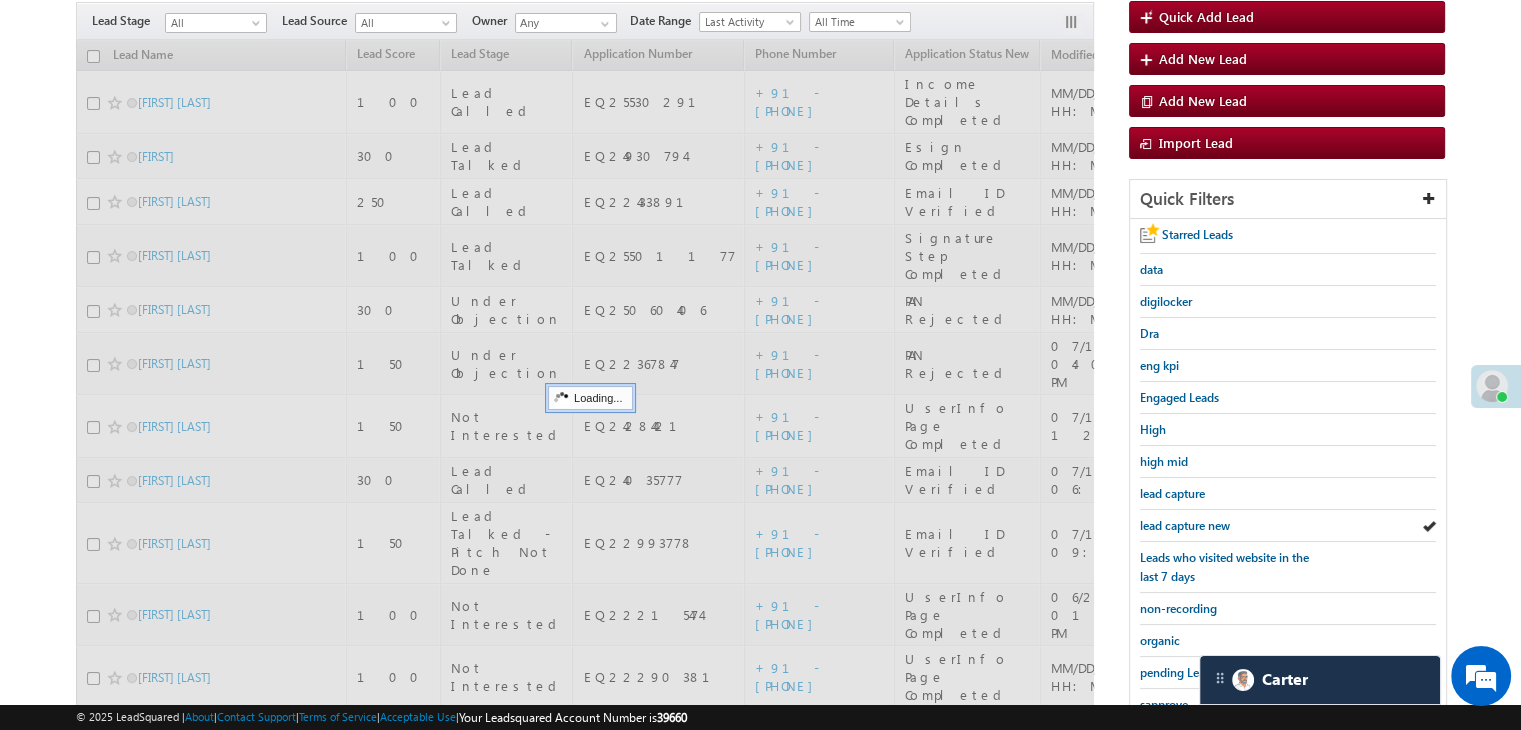 click on "lead capture new" at bounding box center (1185, 525) 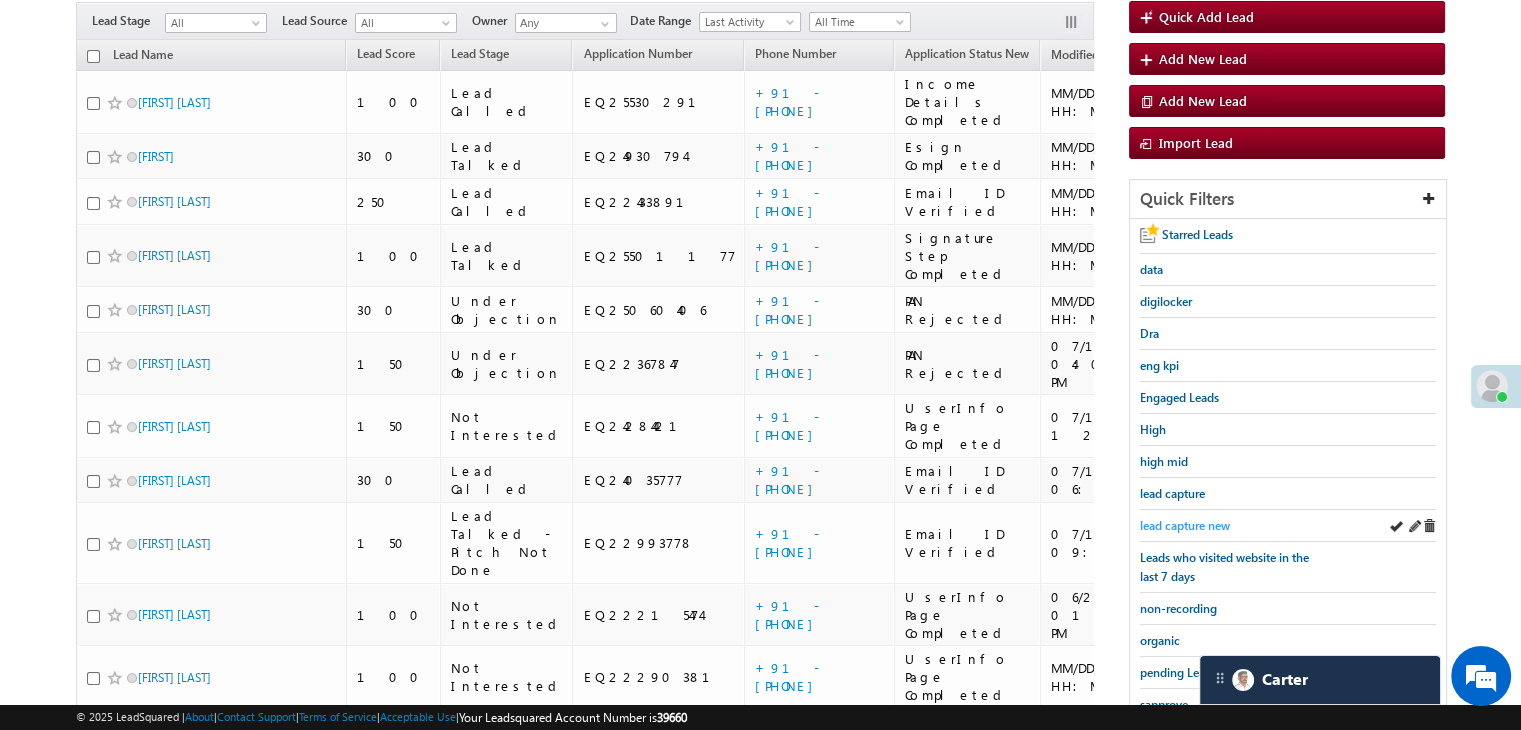 click on "lead capture new" at bounding box center [1185, 525] 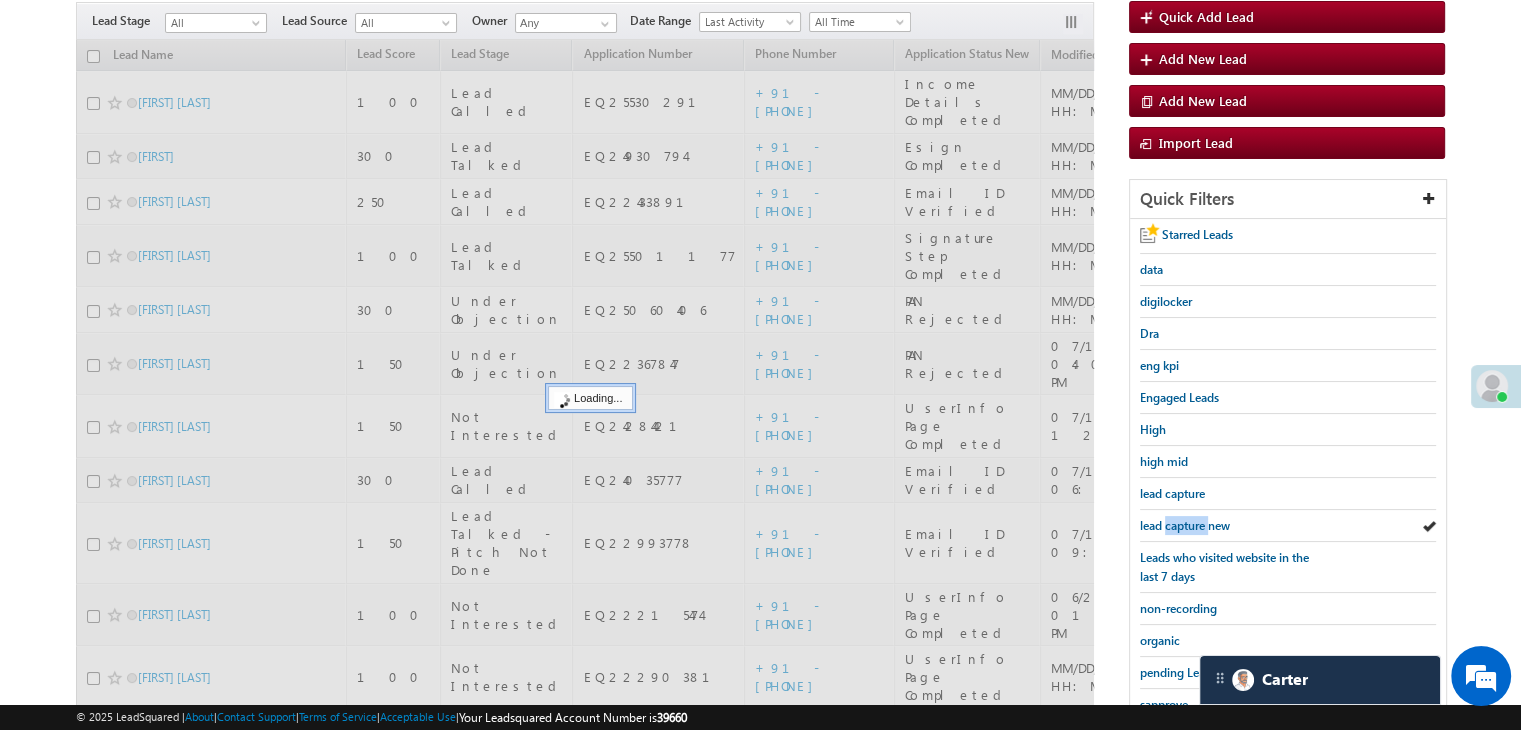 click on "lead capture new" at bounding box center (1185, 525) 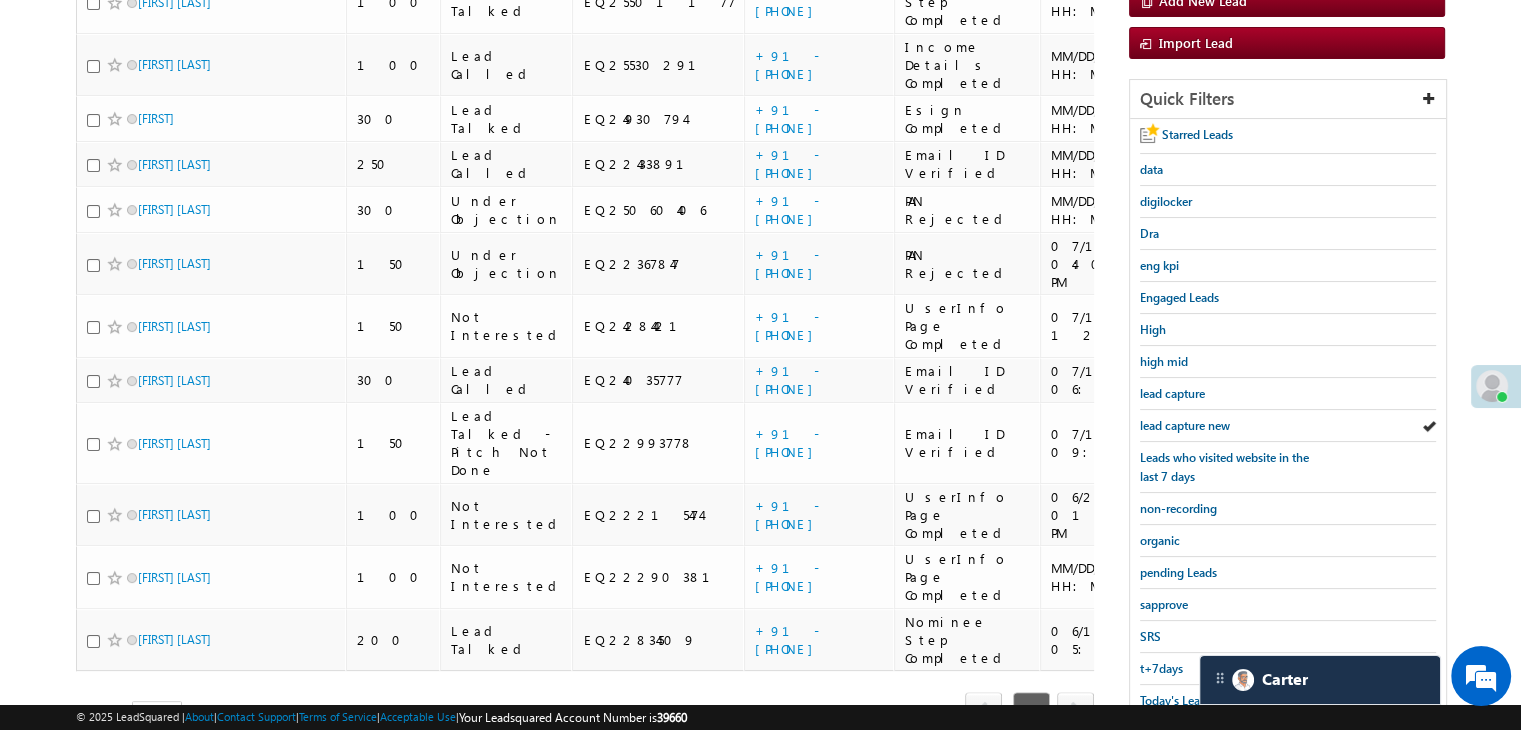 scroll, scrollTop: 363, scrollLeft: 0, axis: vertical 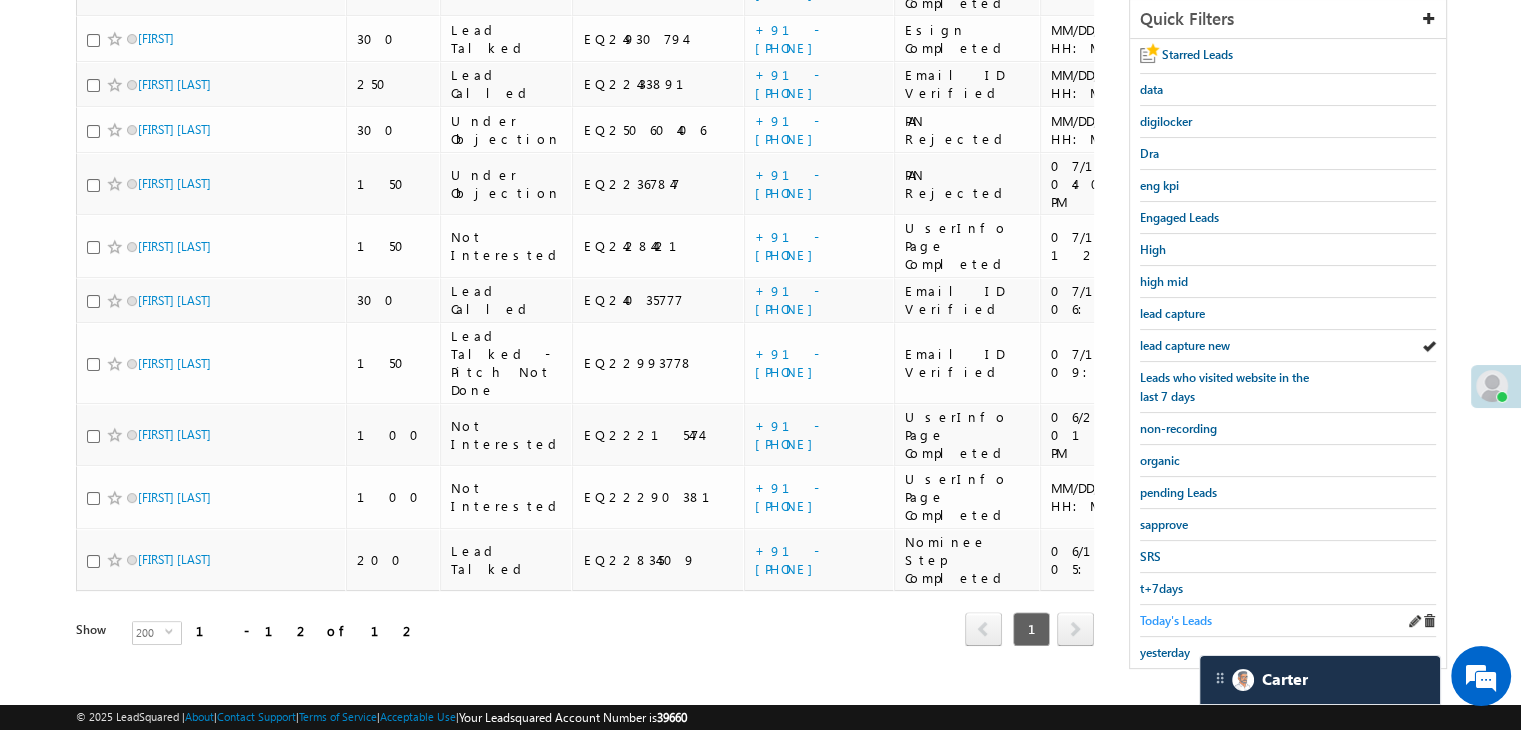 click on "Today's Leads" at bounding box center (1176, 620) 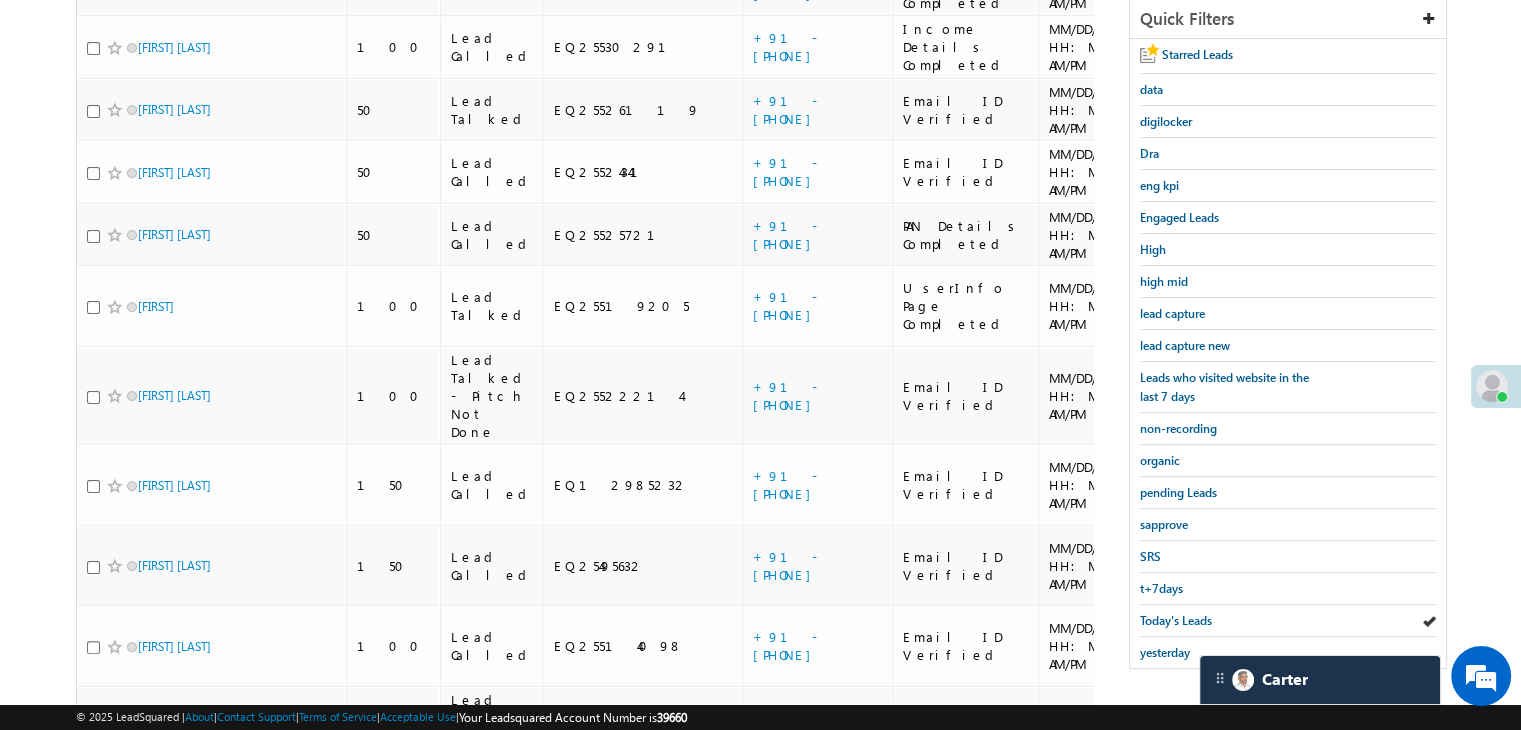 scroll, scrollTop: 163, scrollLeft: 0, axis: vertical 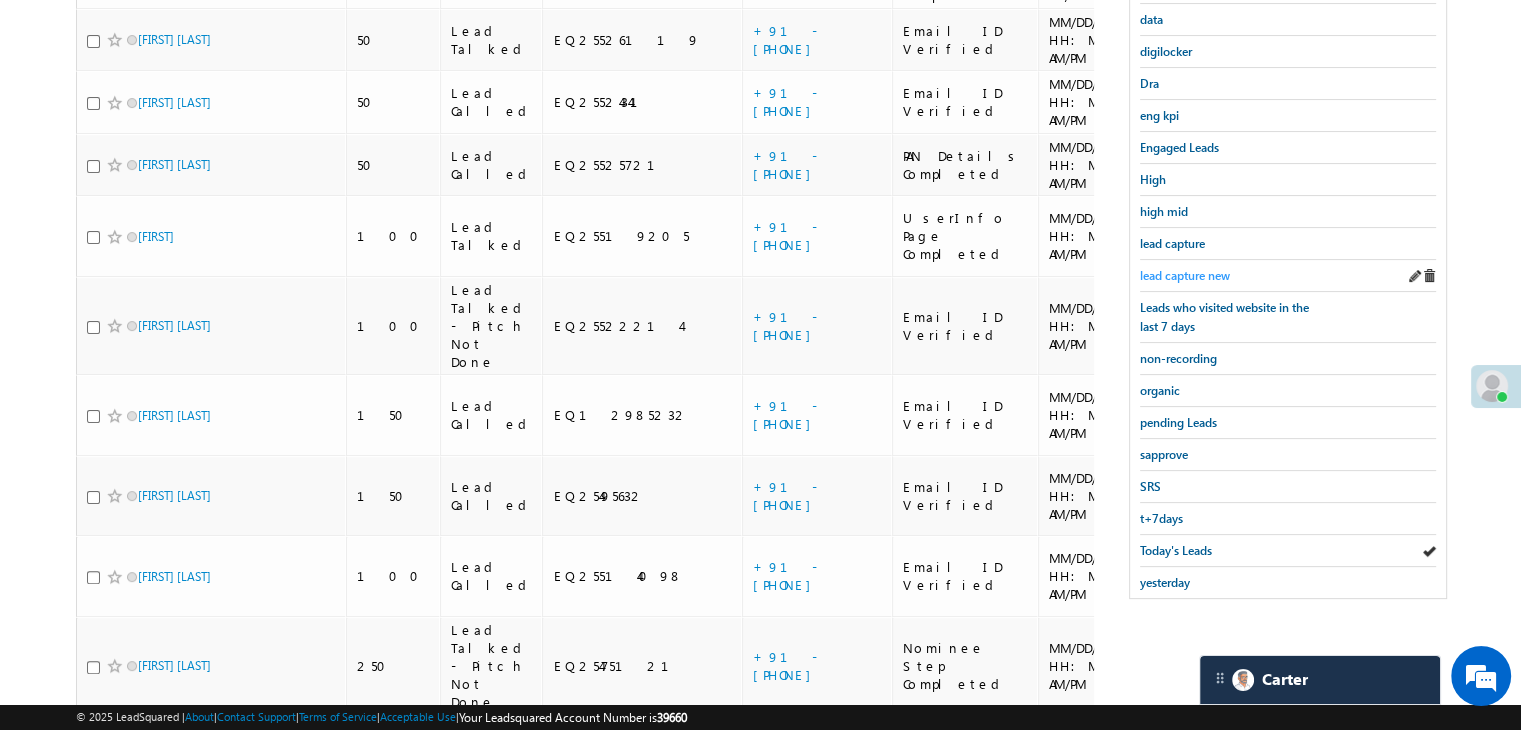 click on "lead capture new" at bounding box center [1185, 275] 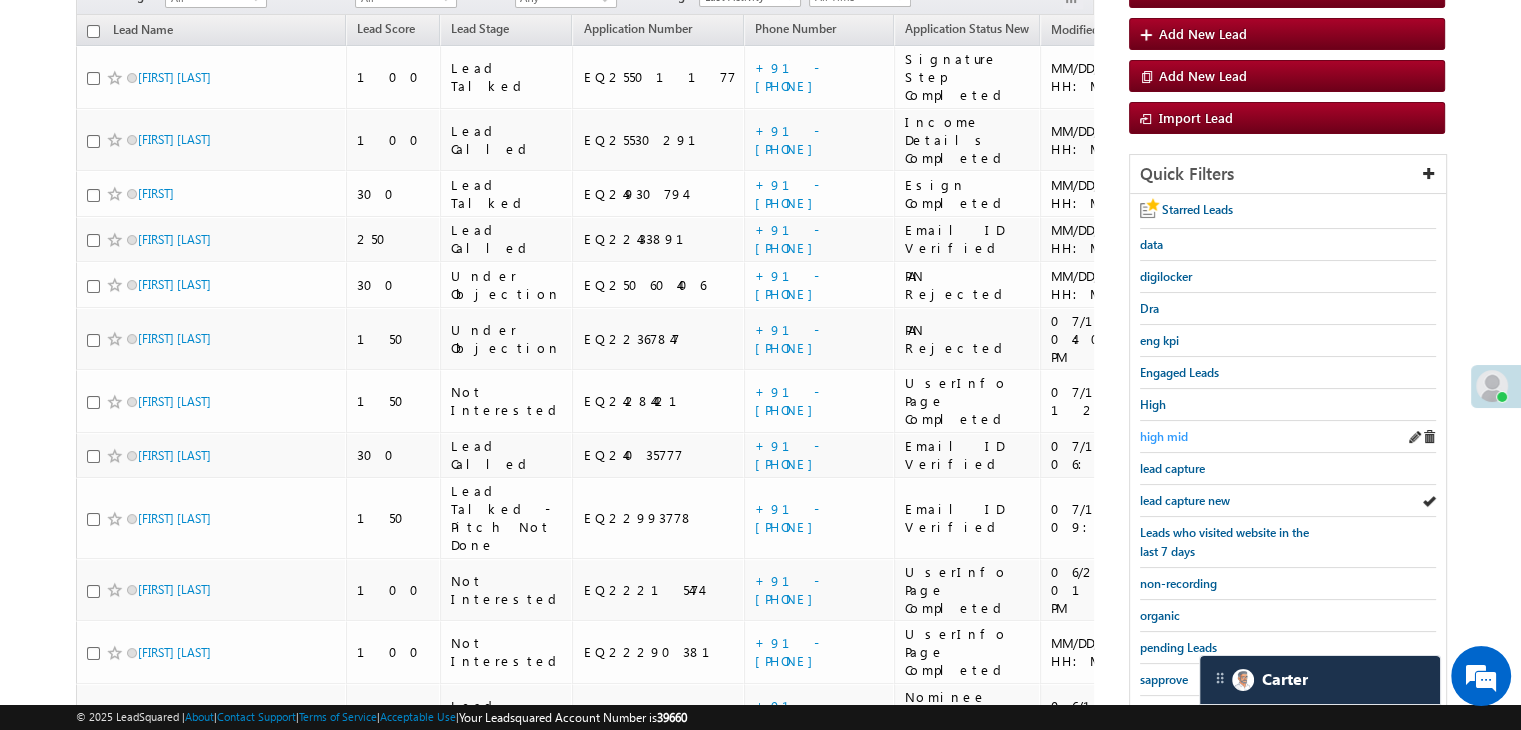 scroll, scrollTop: 163, scrollLeft: 0, axis: vertical 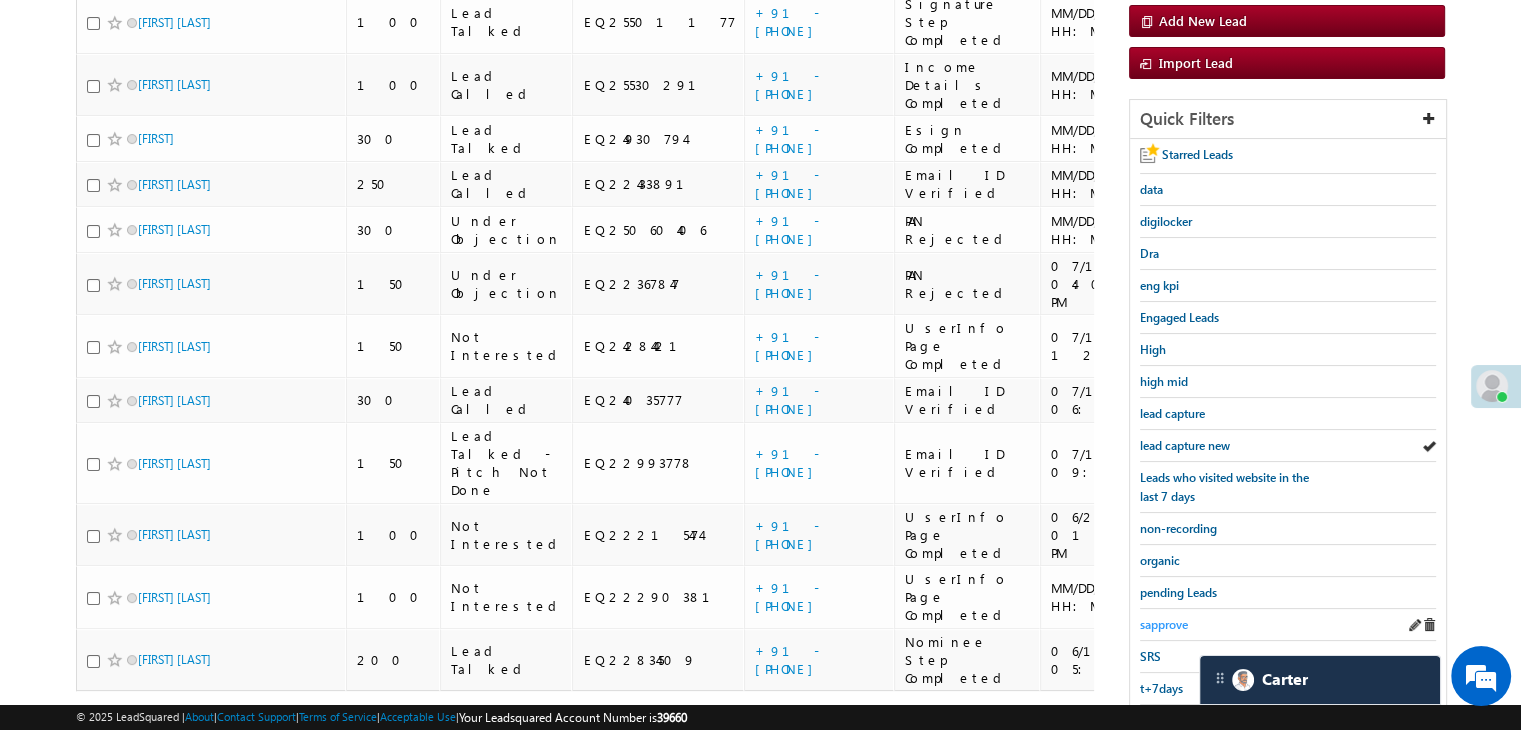 click on "sapprove" at bounding box center [1164, 624] 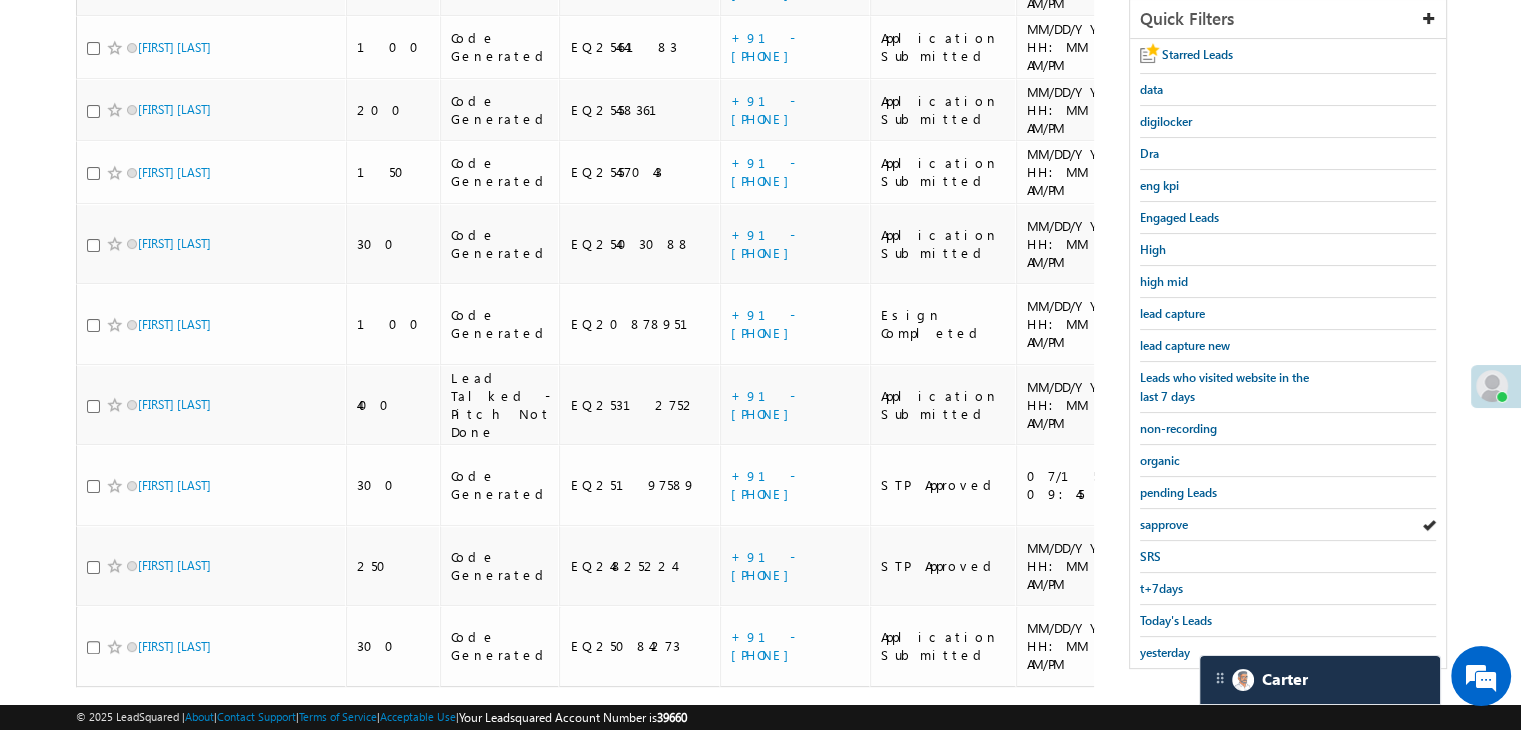 scroll, scrollTop: 163, scrollLeft: 0, axis: vertical 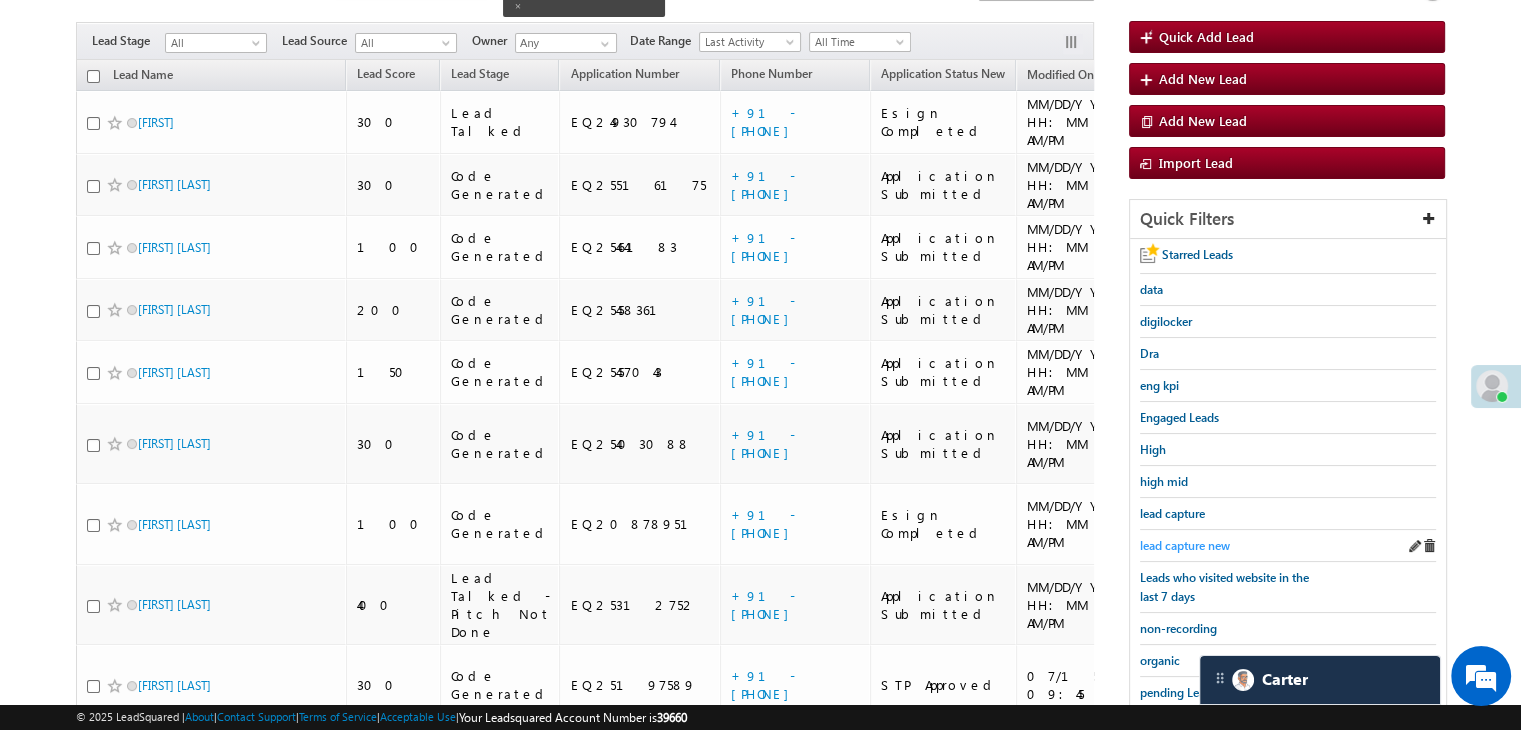 click on "lead capture new" at bounding box center (1185, 545) 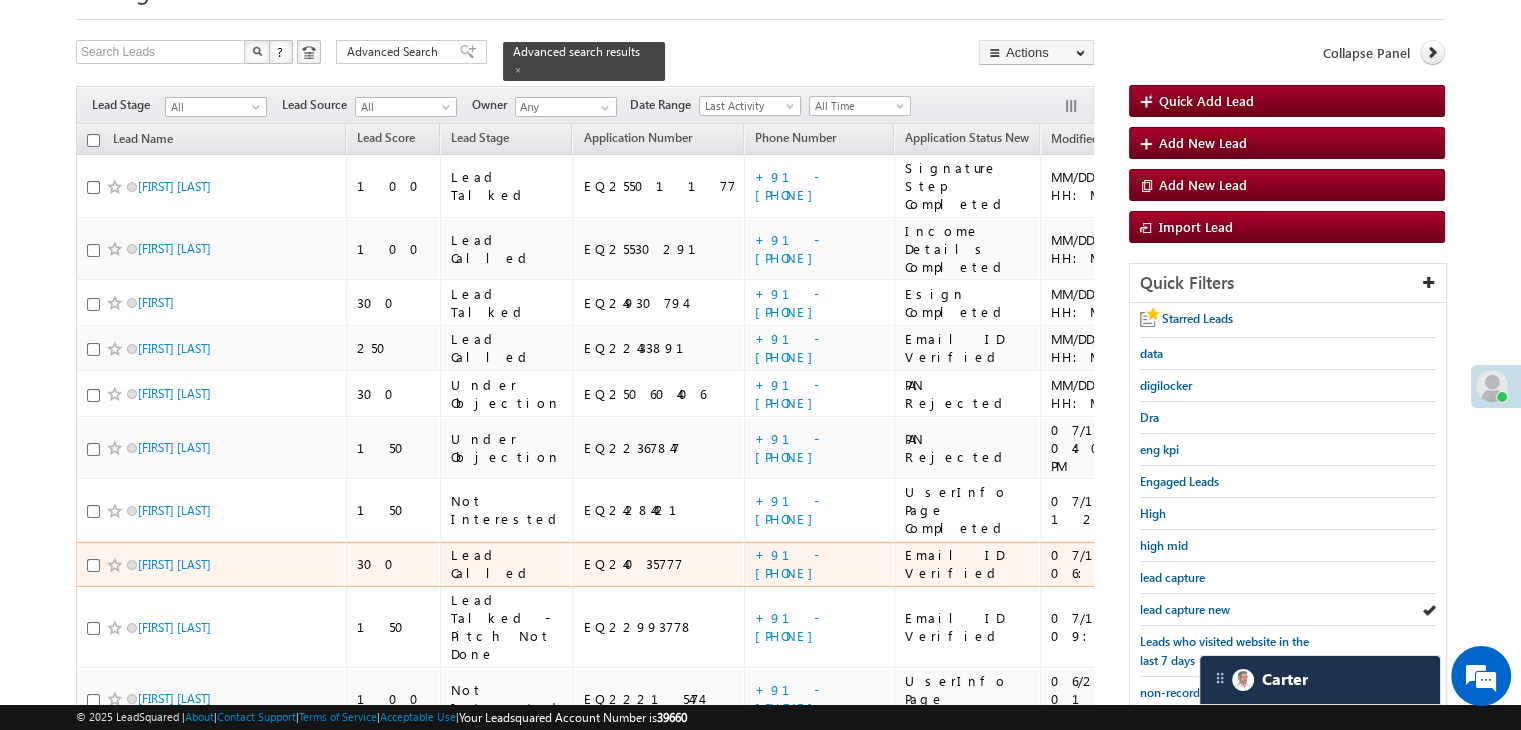 scroll, scrollTop: 200, scrollLeft: 0, axis: vertical 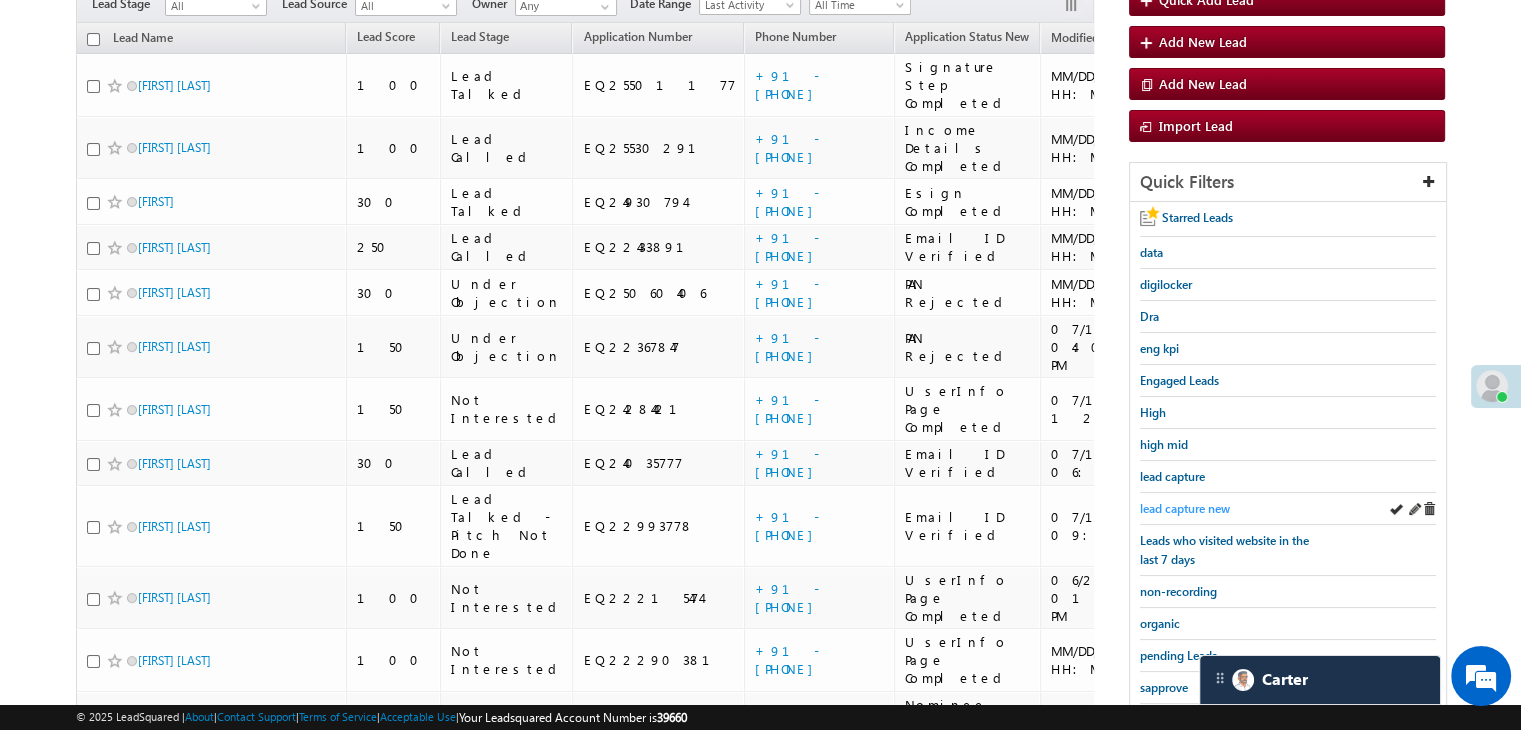 click on "lead capture new" at bounding box center (1185, 508) 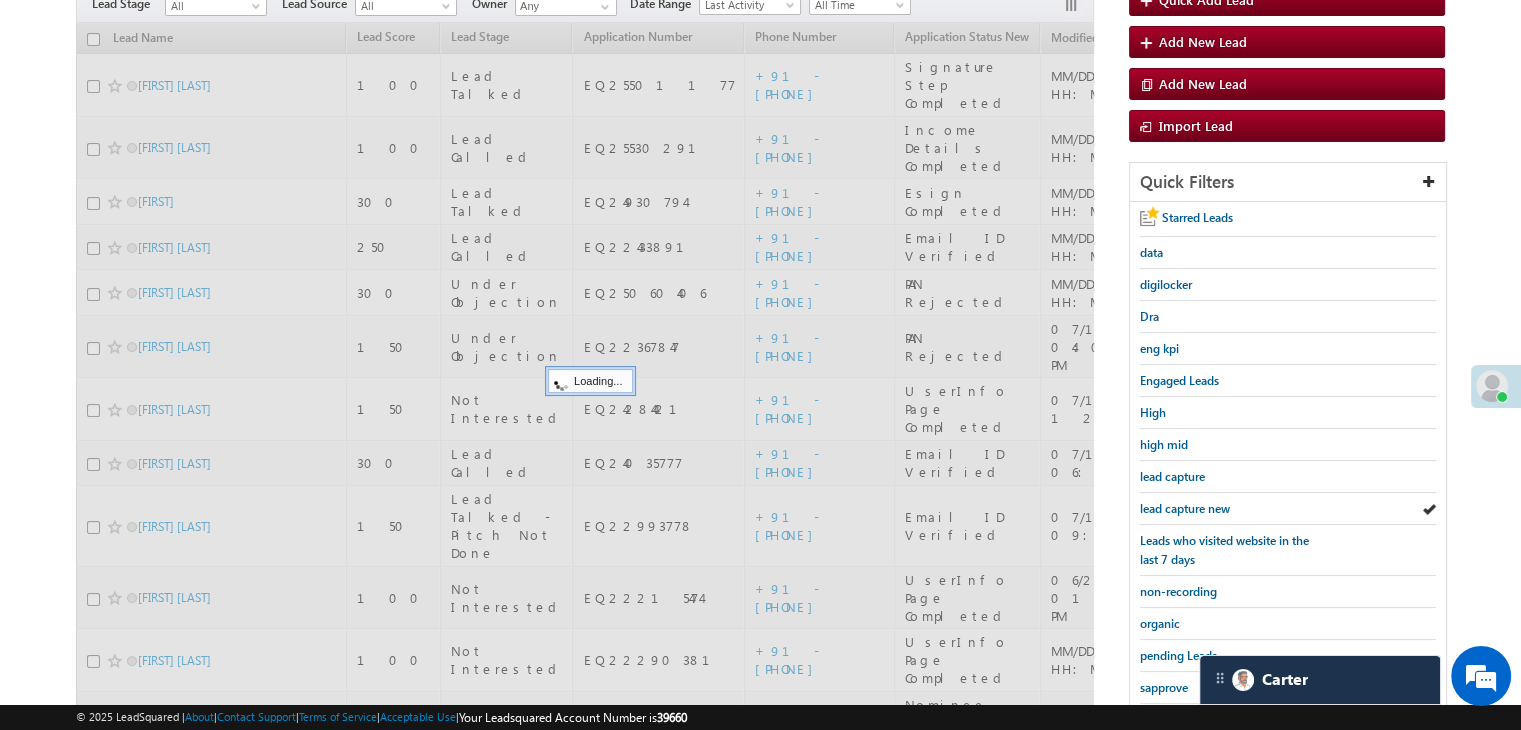 click on "lead capture new" at bounding box center [1185, 508] 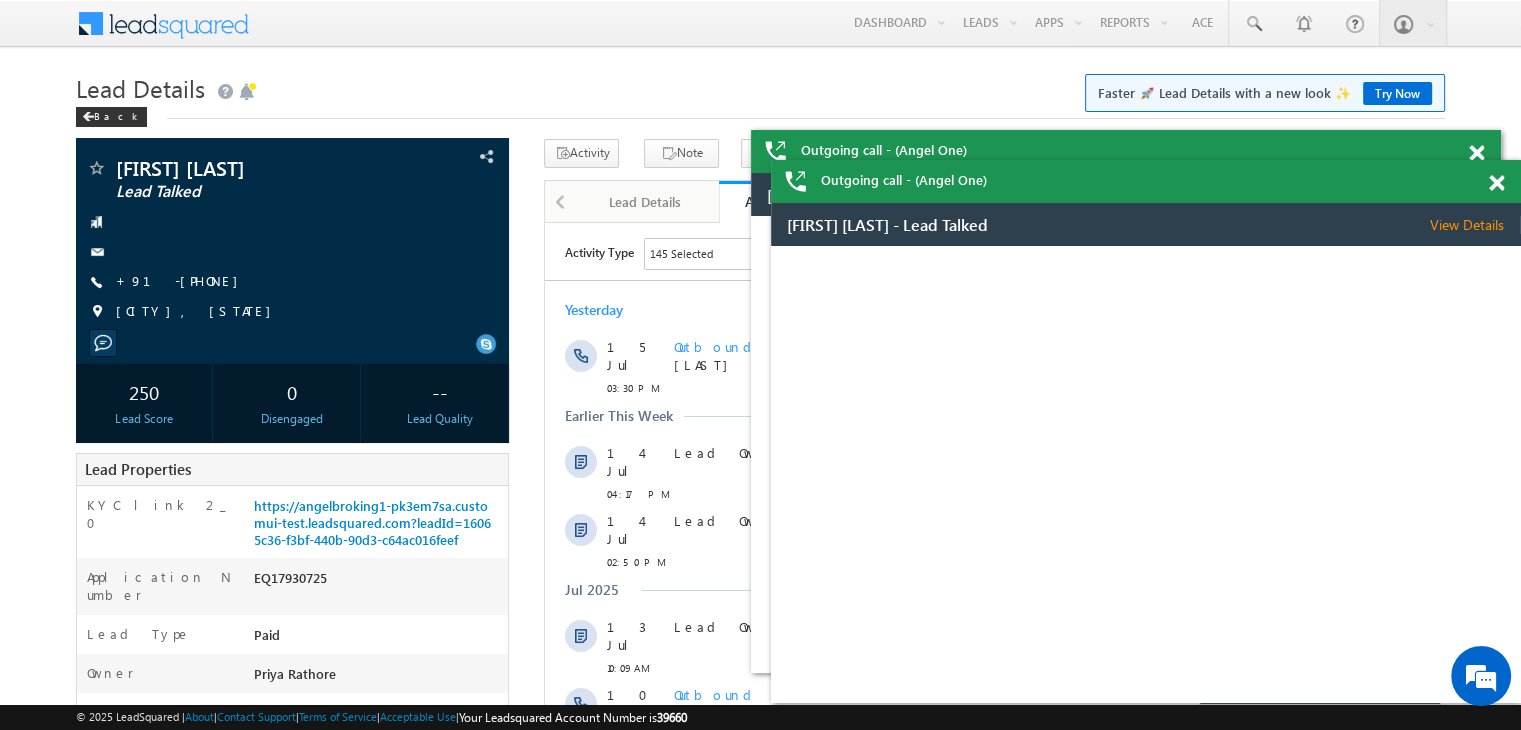 scroll, scrollTop: 0, scrollLeft: 0, axis: both 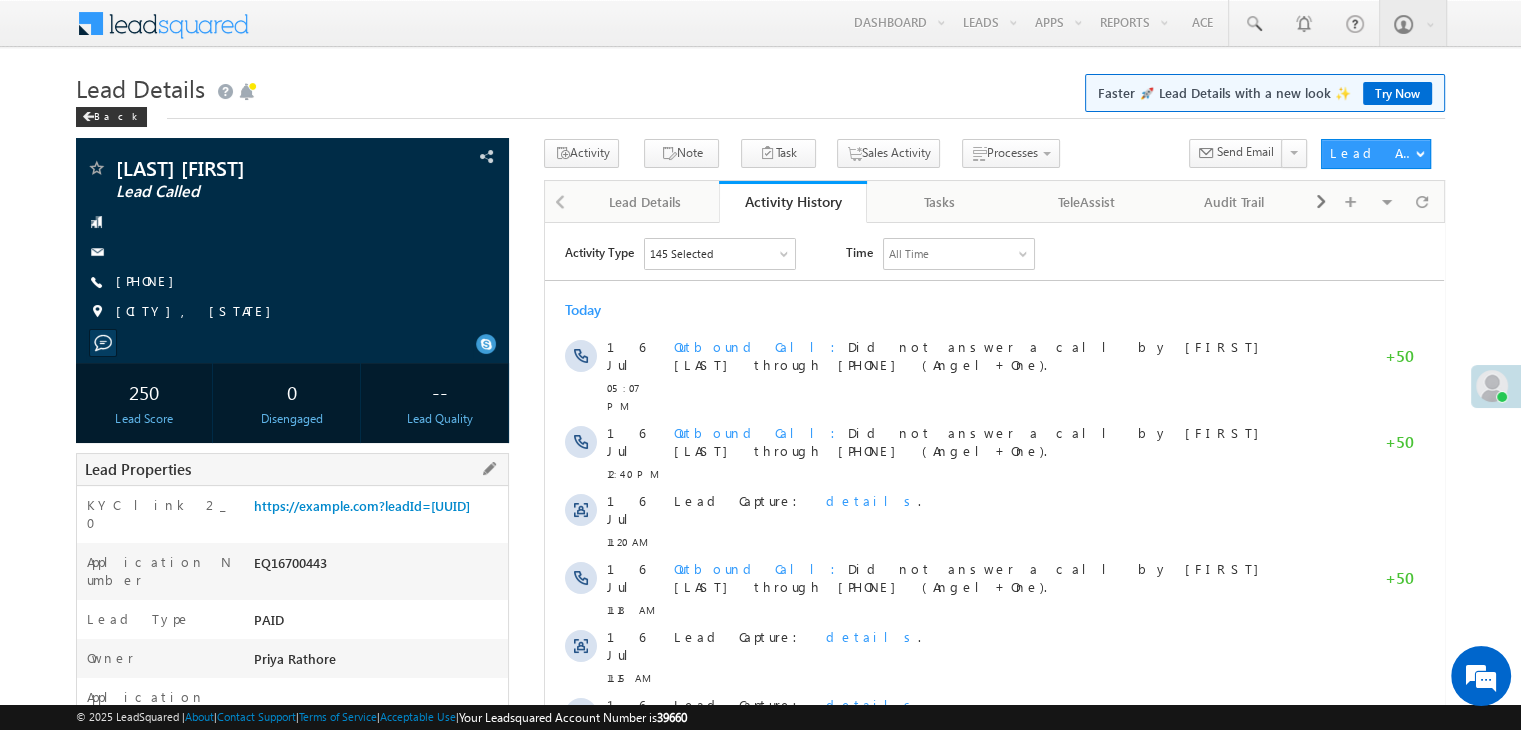 click on "KYC link 2_0
https://example.com?leadId=[UUID]" at bounding box center (292, 514) 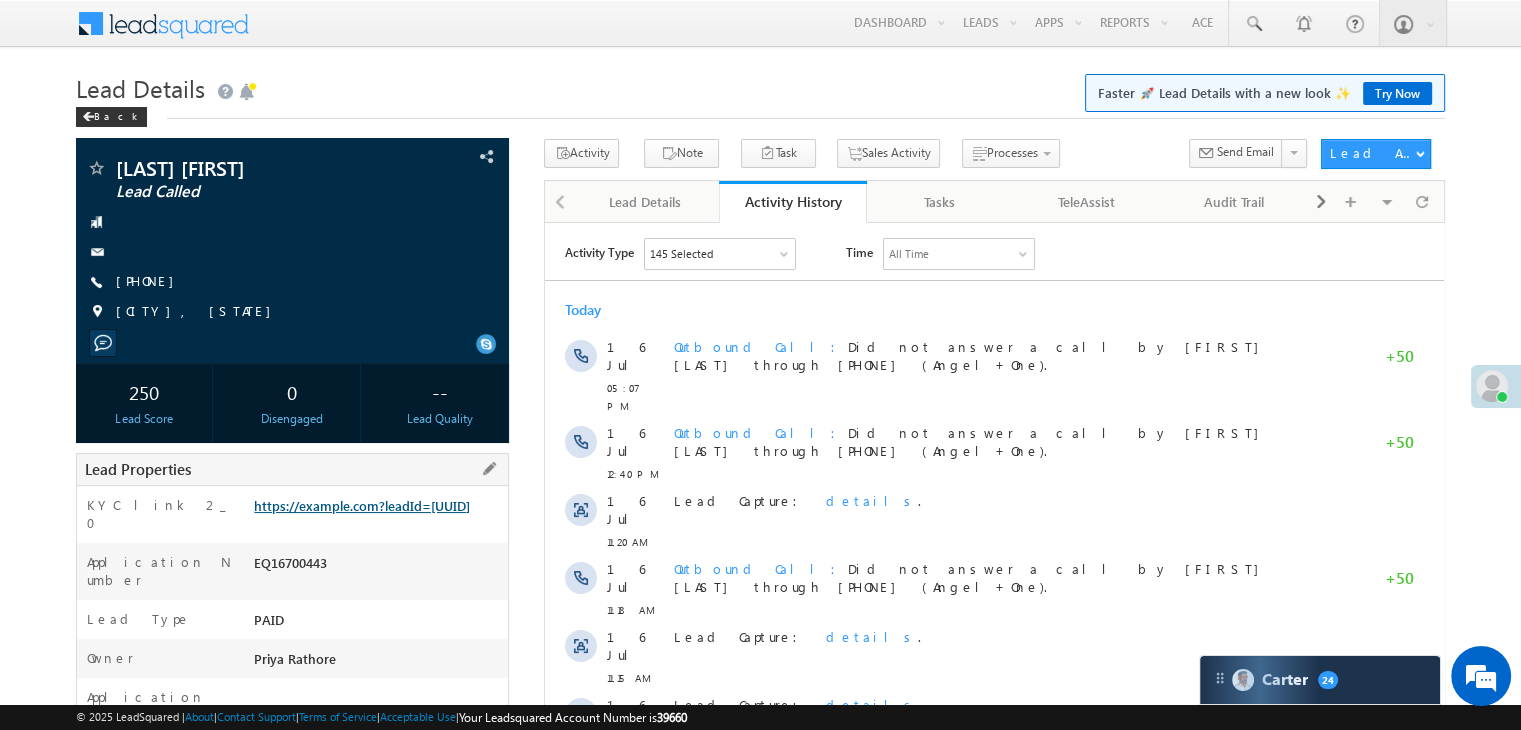 click on "https://example.com?leadId=[UUID]" at bounding box center (362, 505) 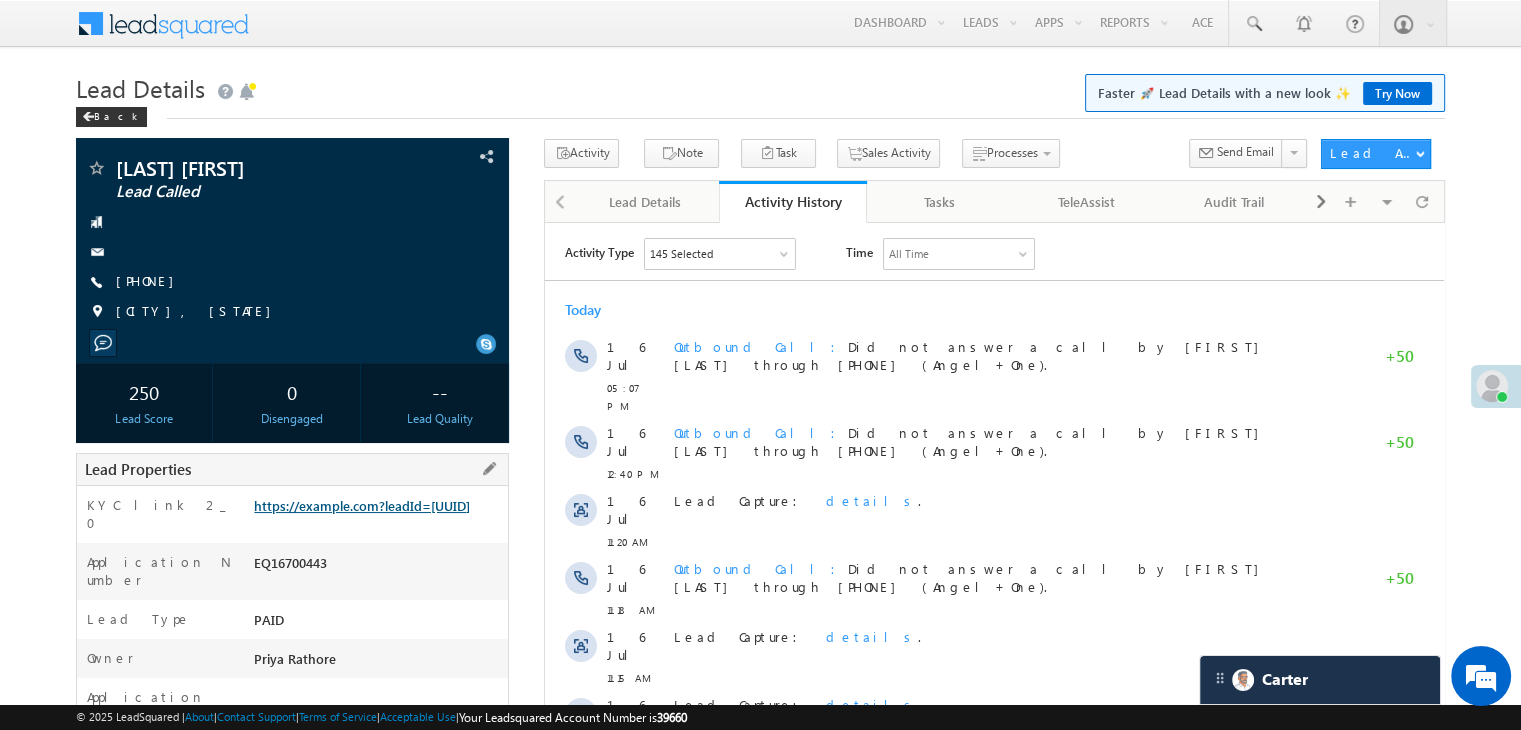 scroll, scrollTop: 0, scrollLeft: 0, axis: both 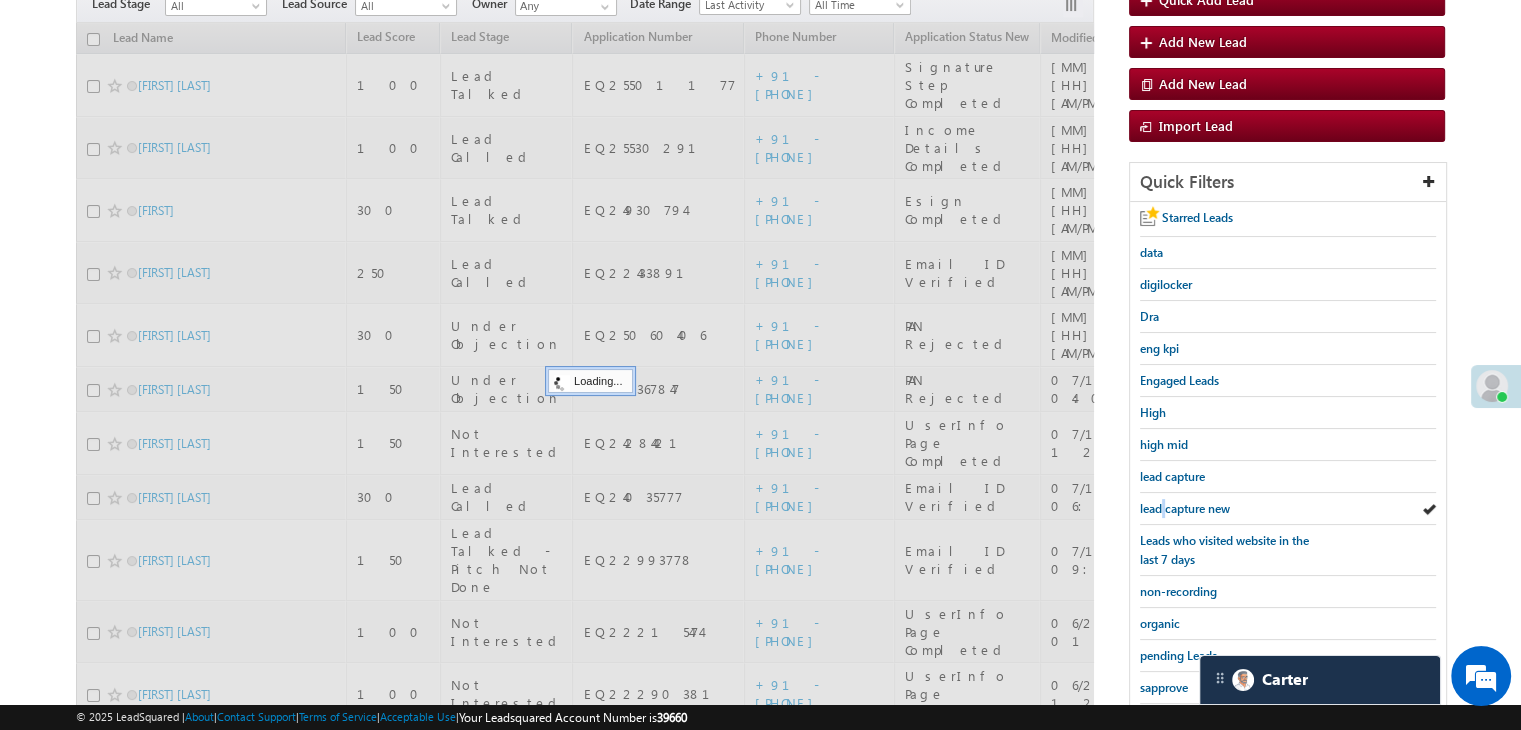 click on "lead capture new" at bounding box center (1185, 508) 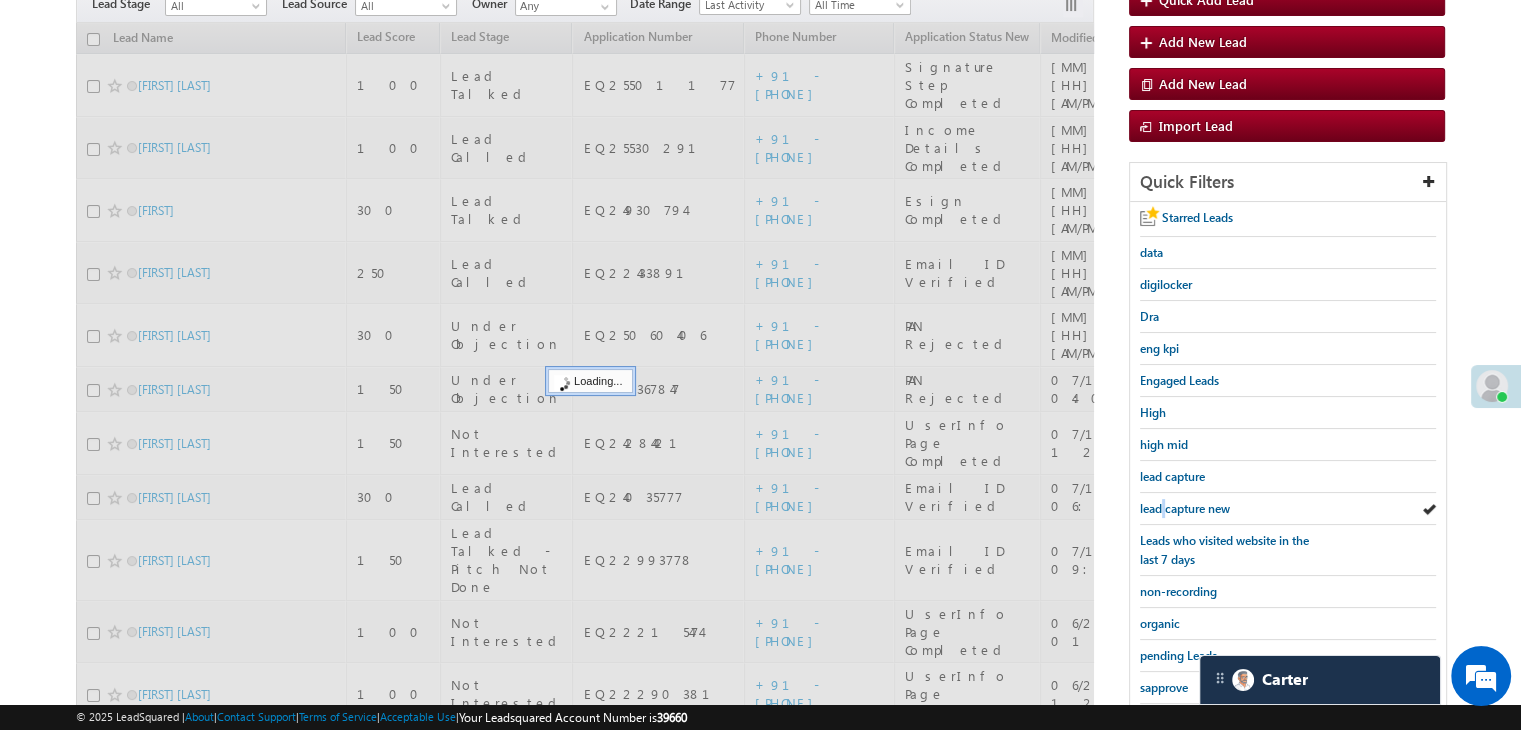 scroll, scrollTop: 9104, scrollLeft: 0, axis: vertical 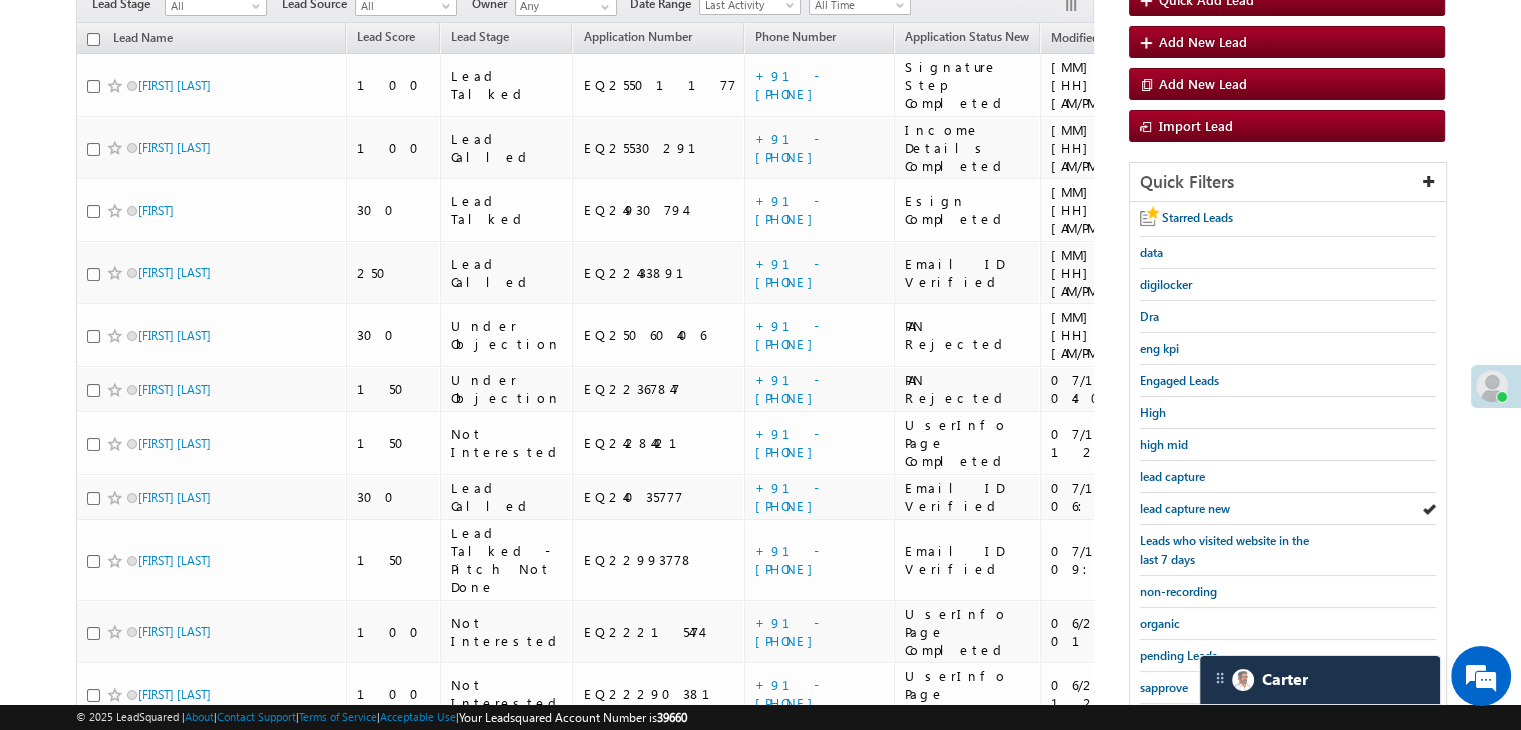 click on "lead capture new" at bounding box center (1185, 508) 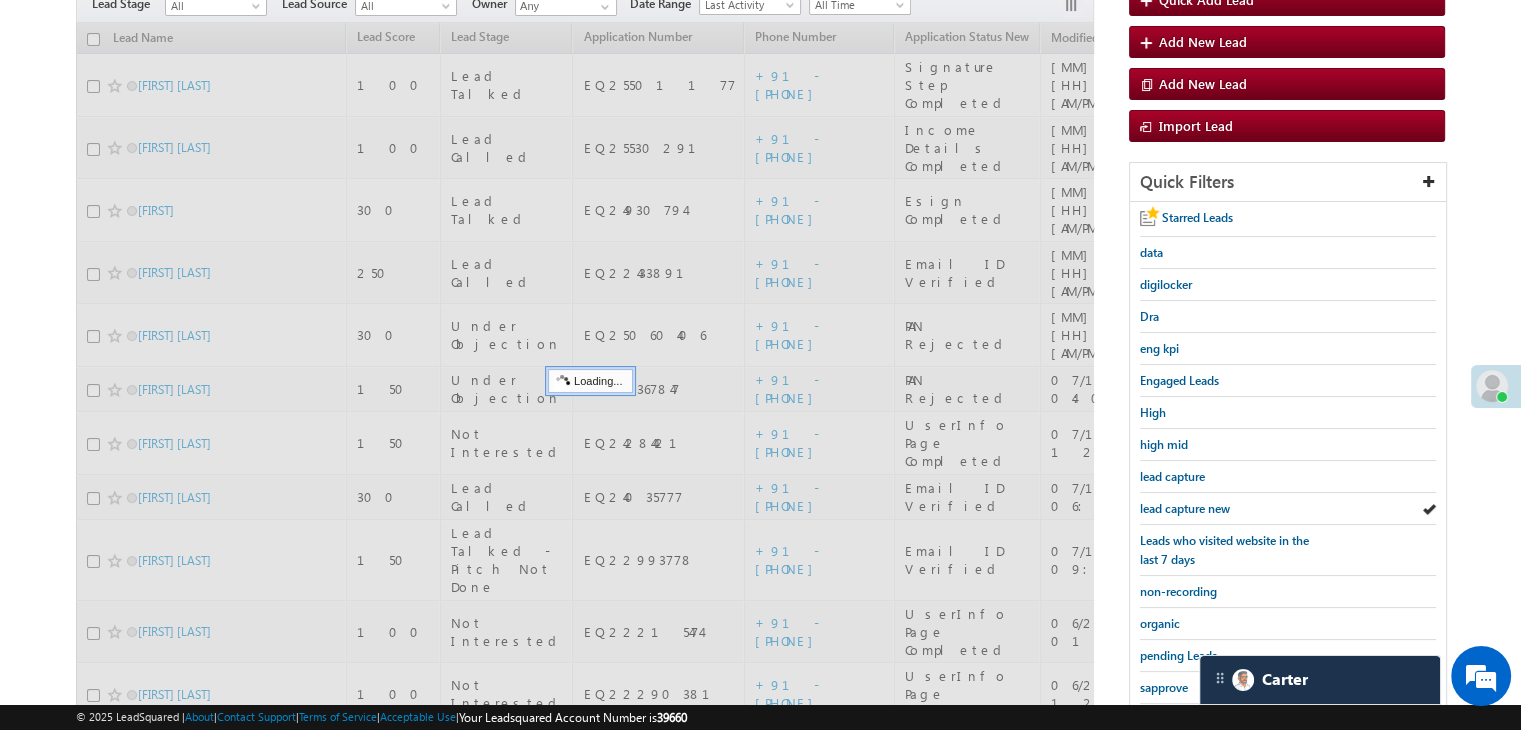 click on "lead capture new" at bounding box center [1185, 508] 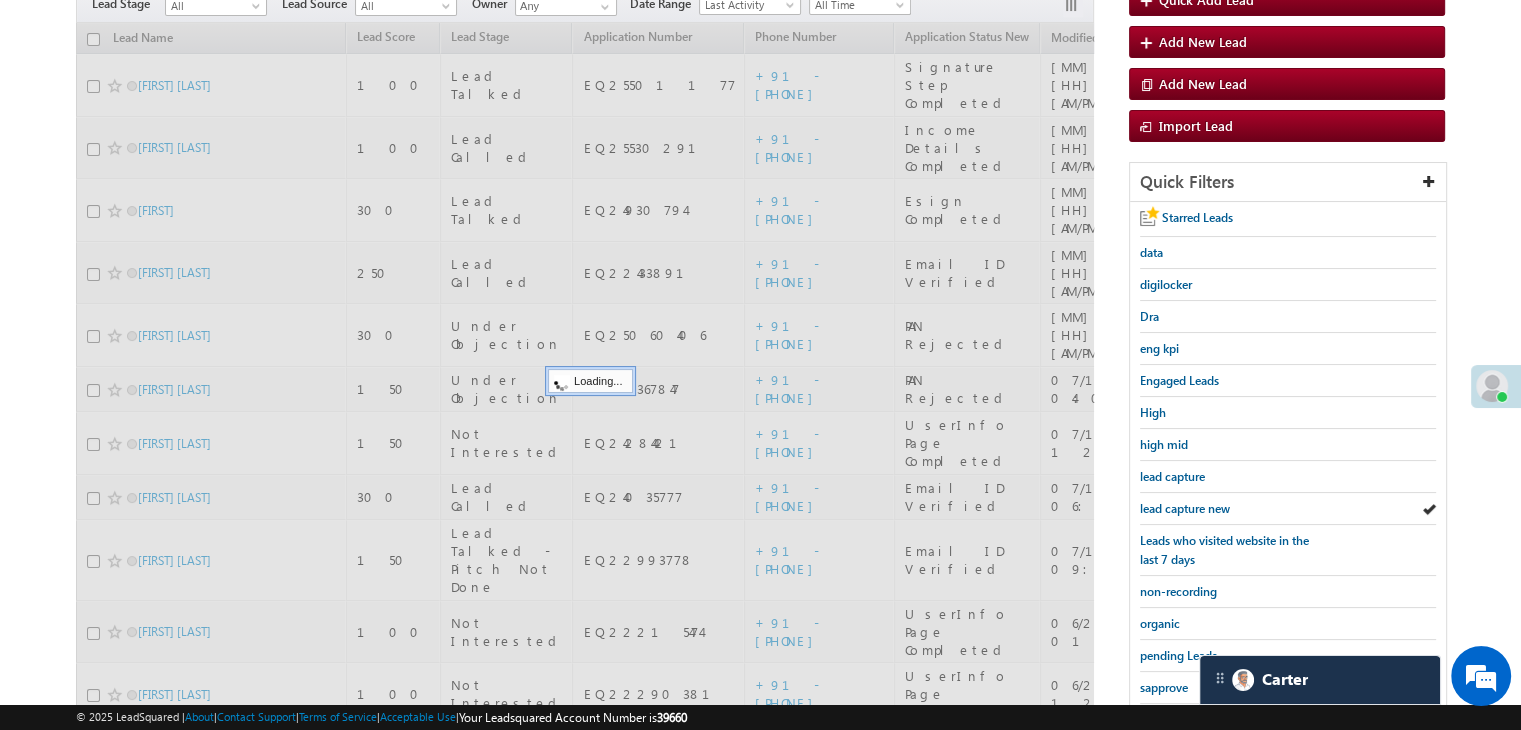 click on "lead capture new" at bounding box center [1185, 508] 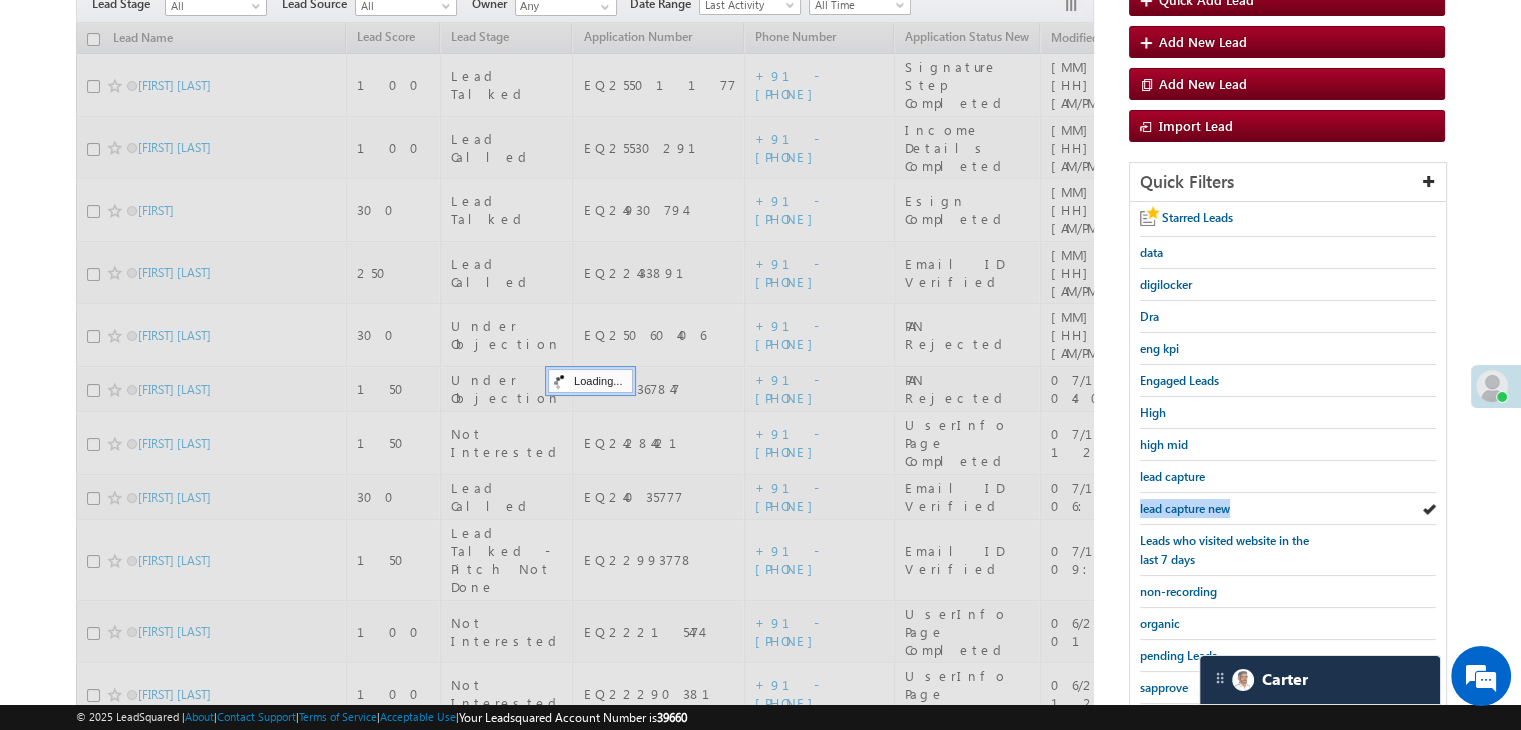 click on "lead capture new" at bounding box center (1185, 508) 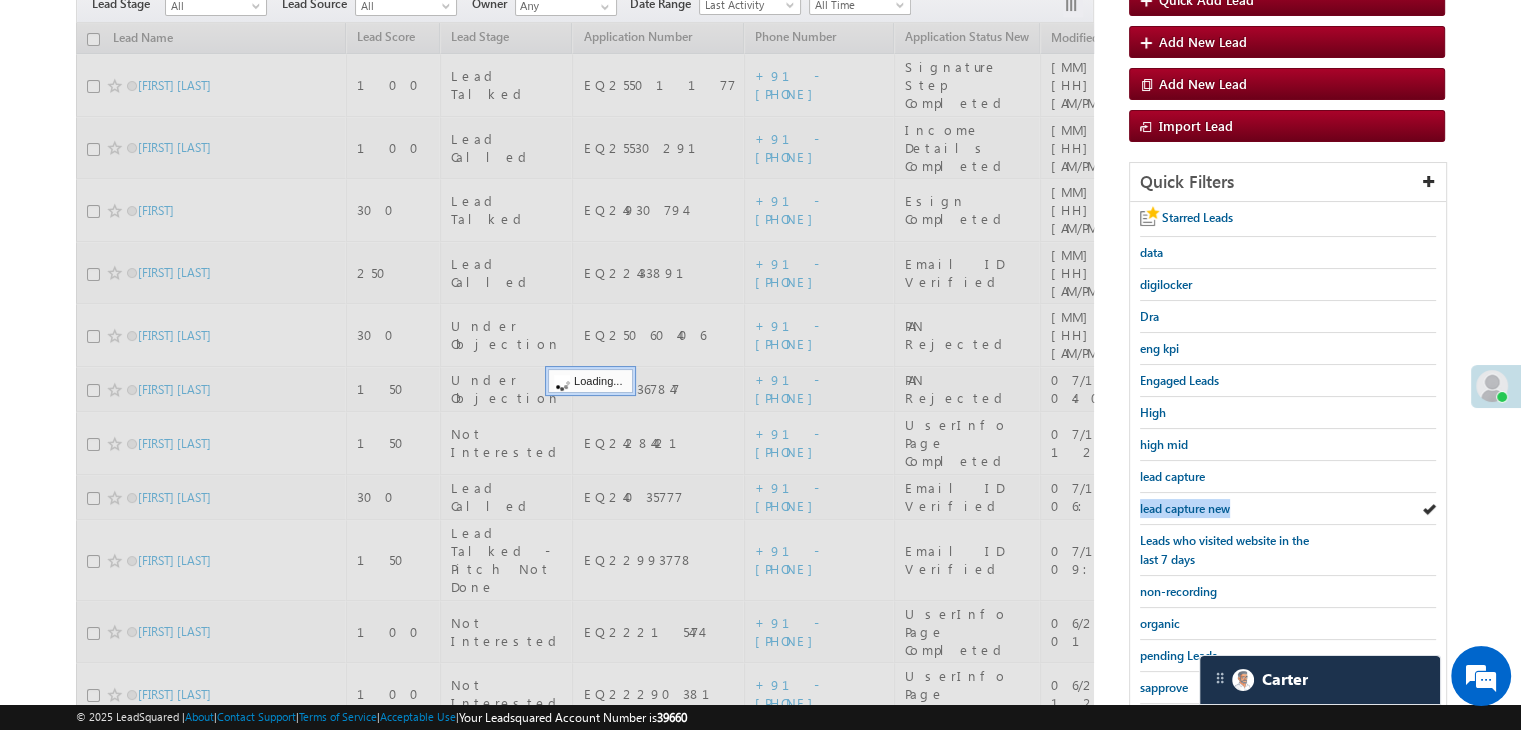 click on "lead capture new" at bounding box center [1185, 508] 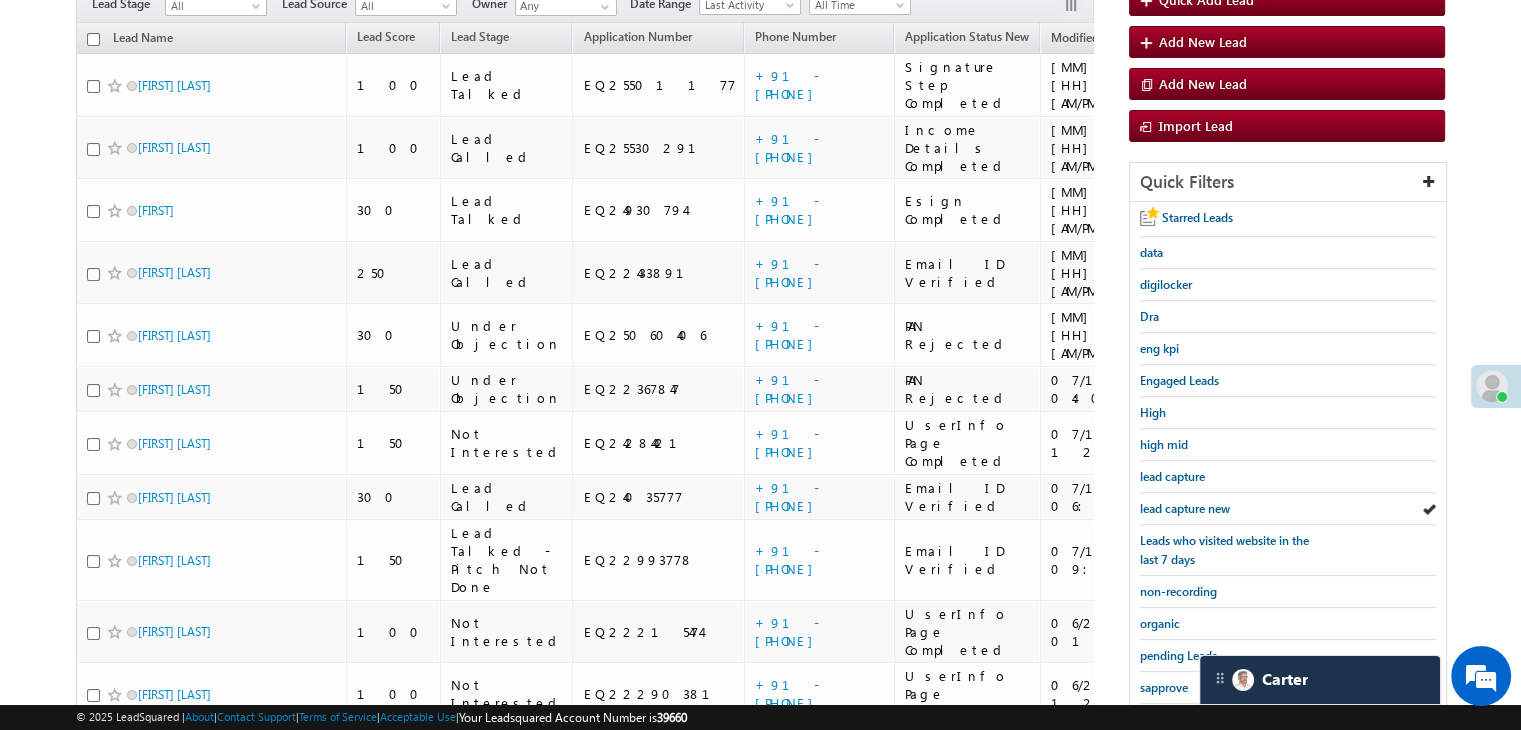 click on "lead capture new" at bounding box center [1185, 508] 